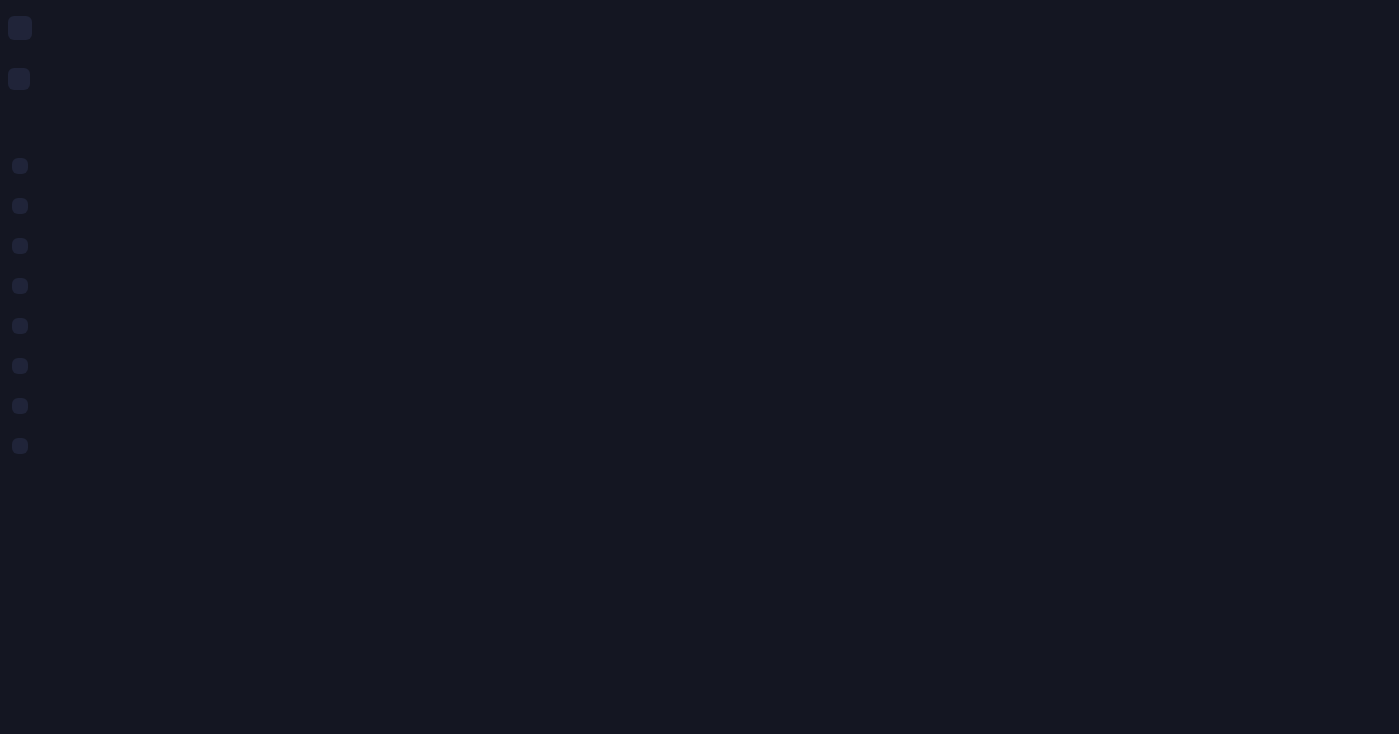 scroll, scrollTop: 0, scrollLeft: 0, axis: both 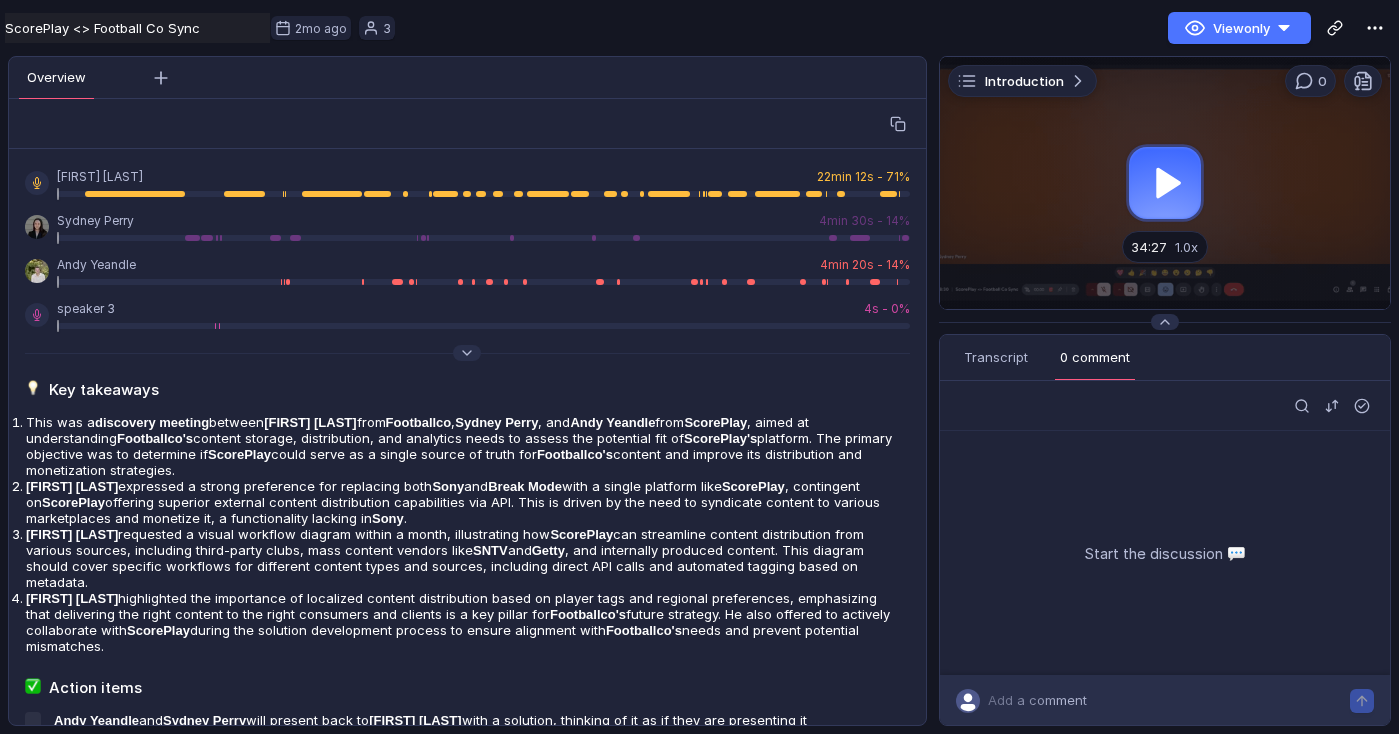 click at bounding box center (1165, 183) 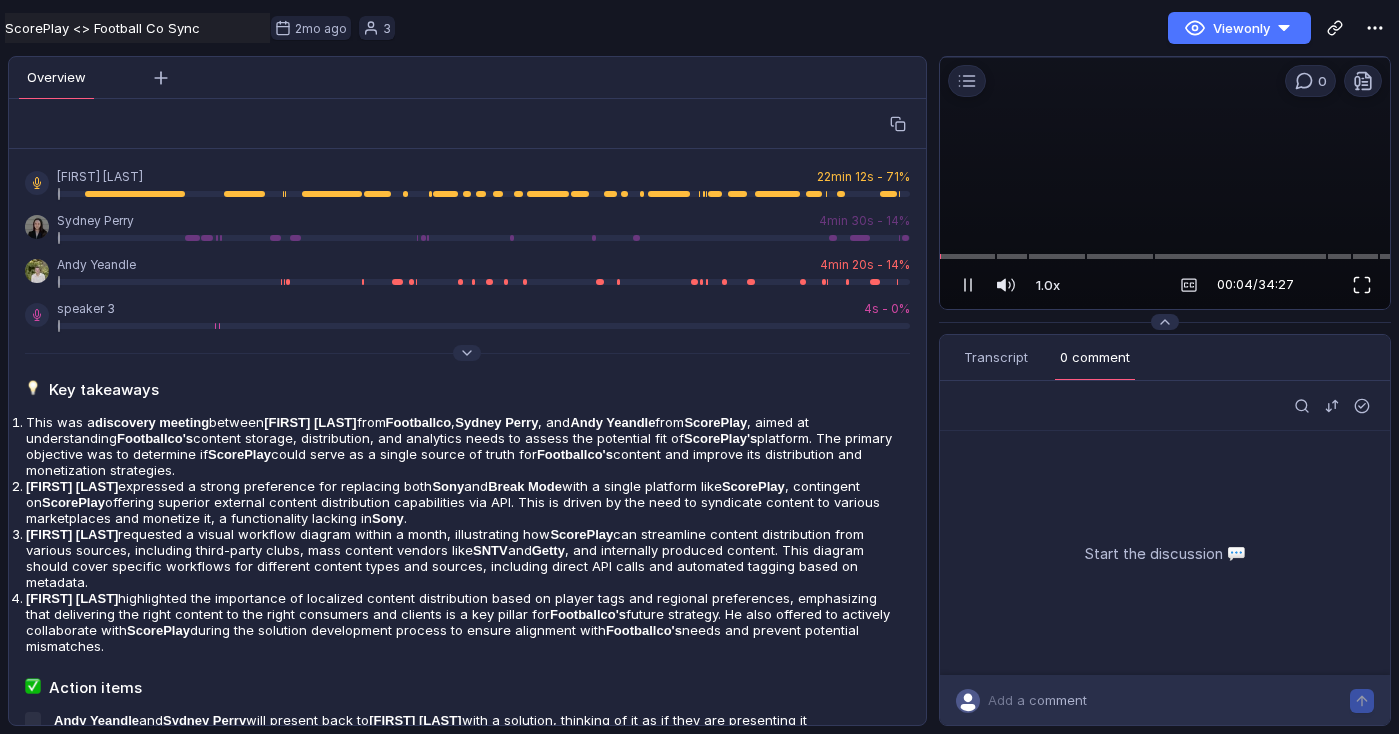 click at bounding box center [1362, 285] 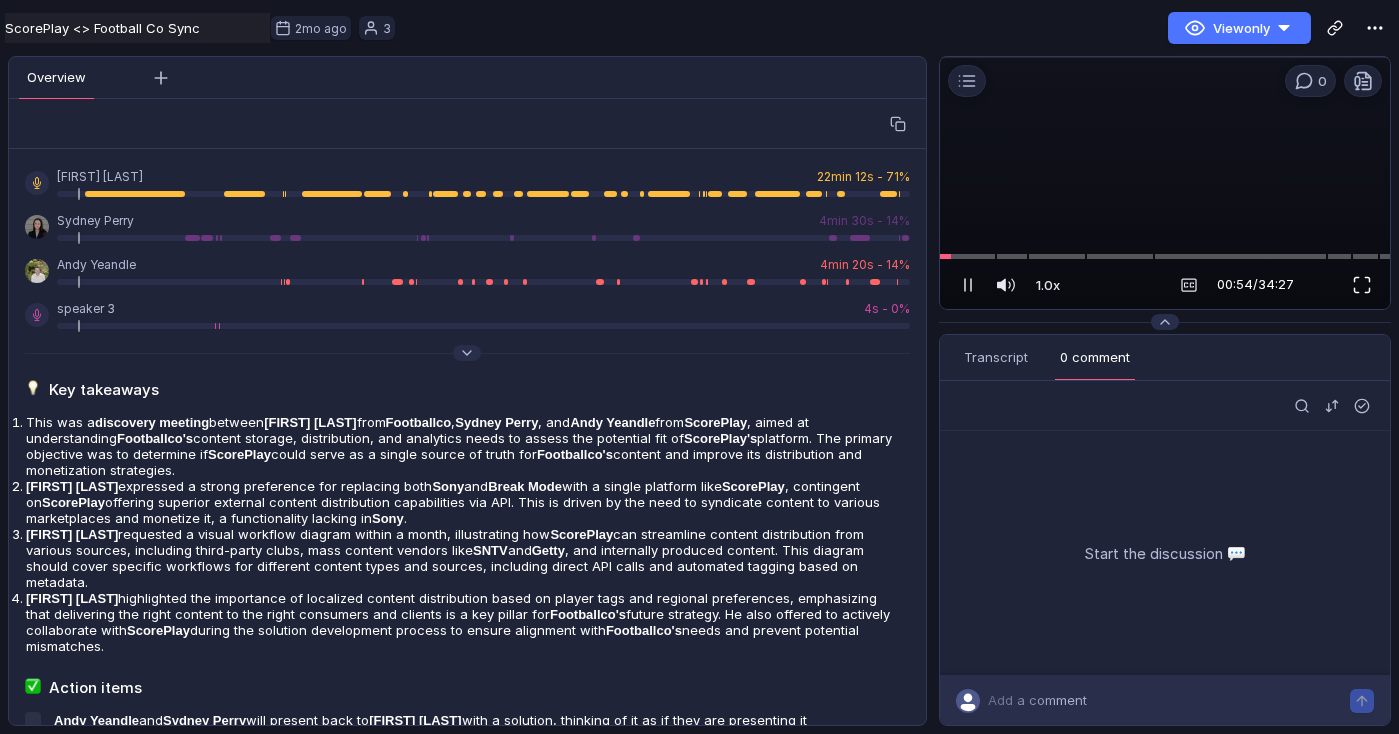 click at bounding box center [1362, 285] 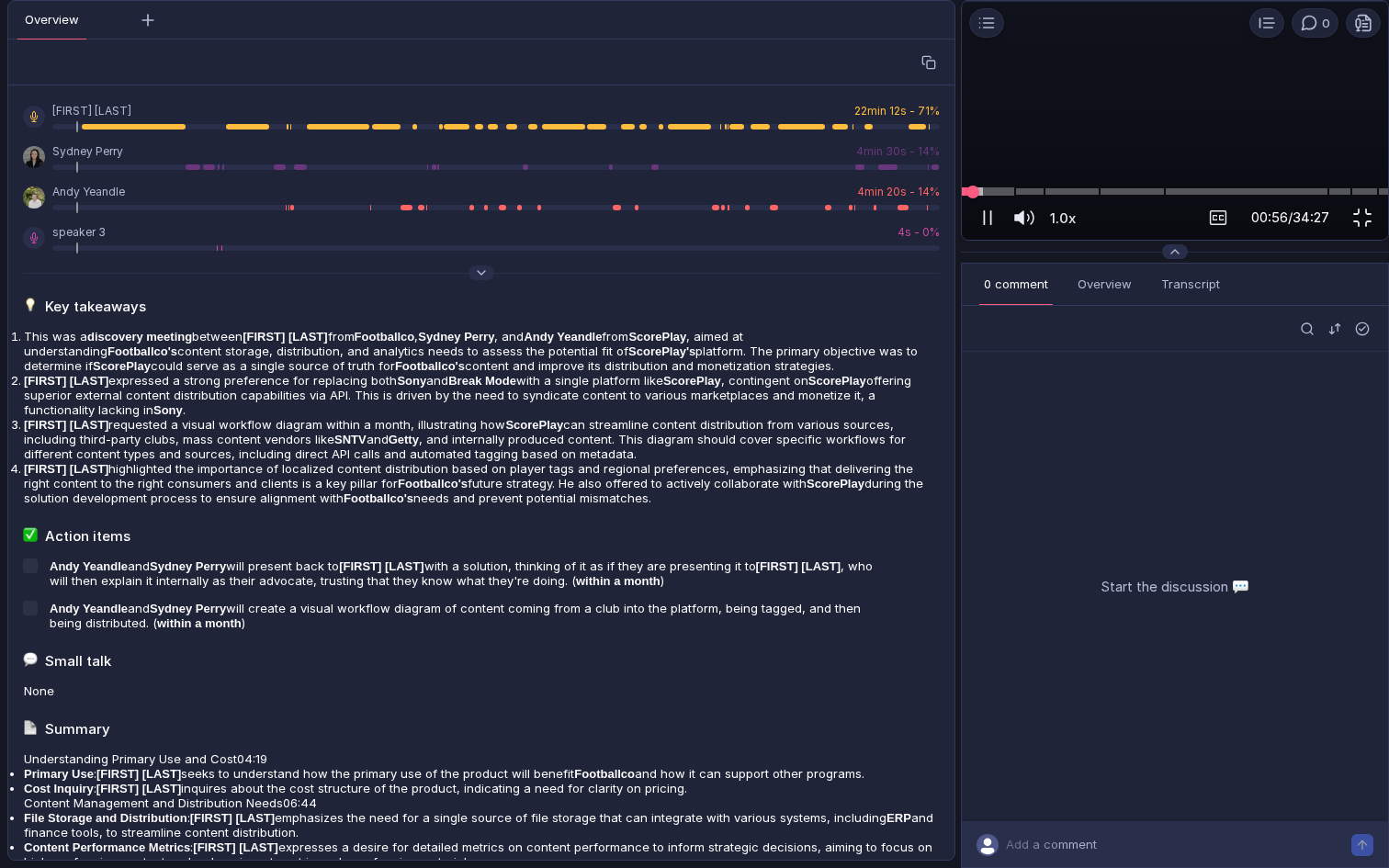 click at bounding box center (1175, 191) 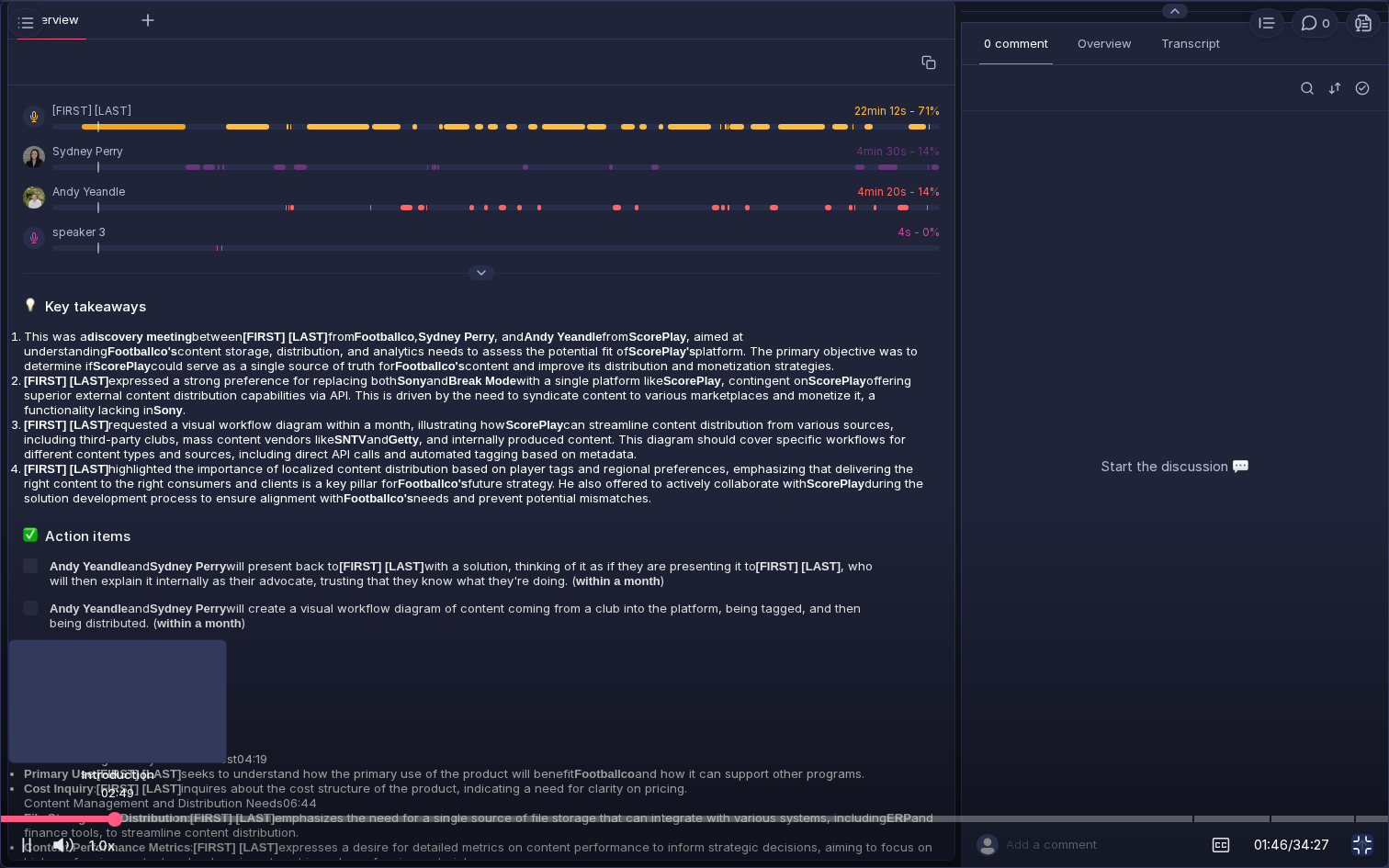 click at bounding box center [694, 818] 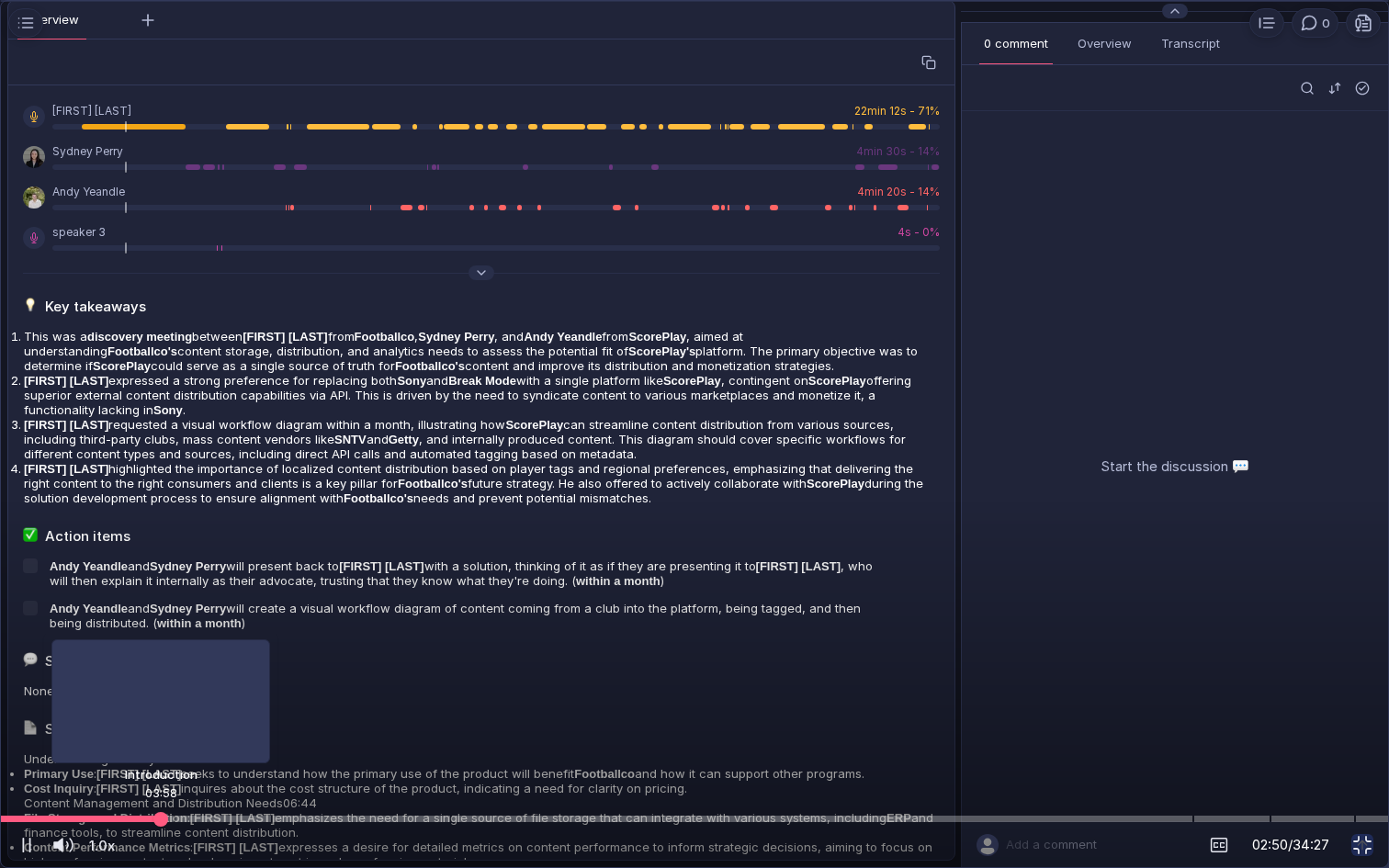 click at bounding box center (694, 818) 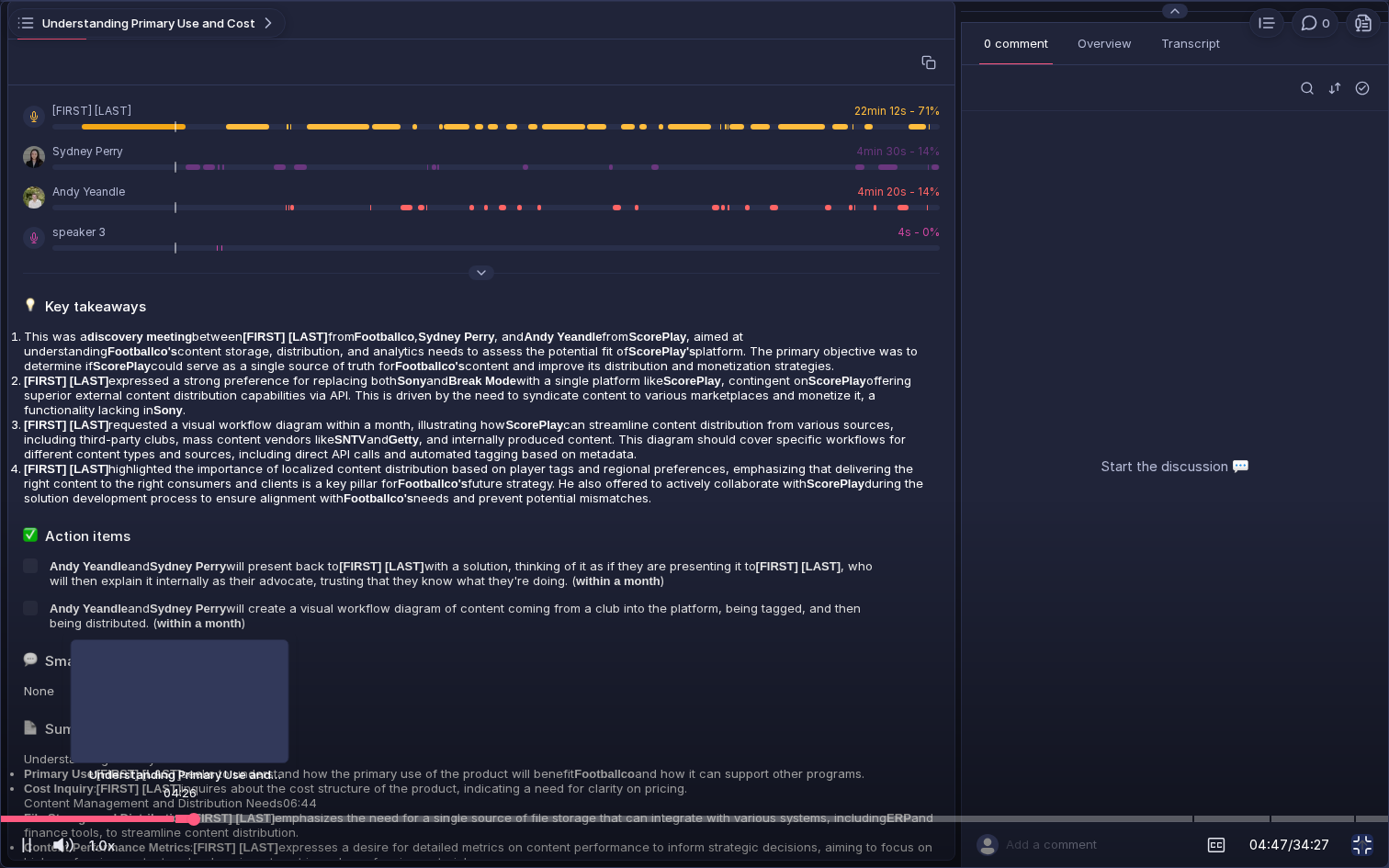 click at bounding box center (694, 818) 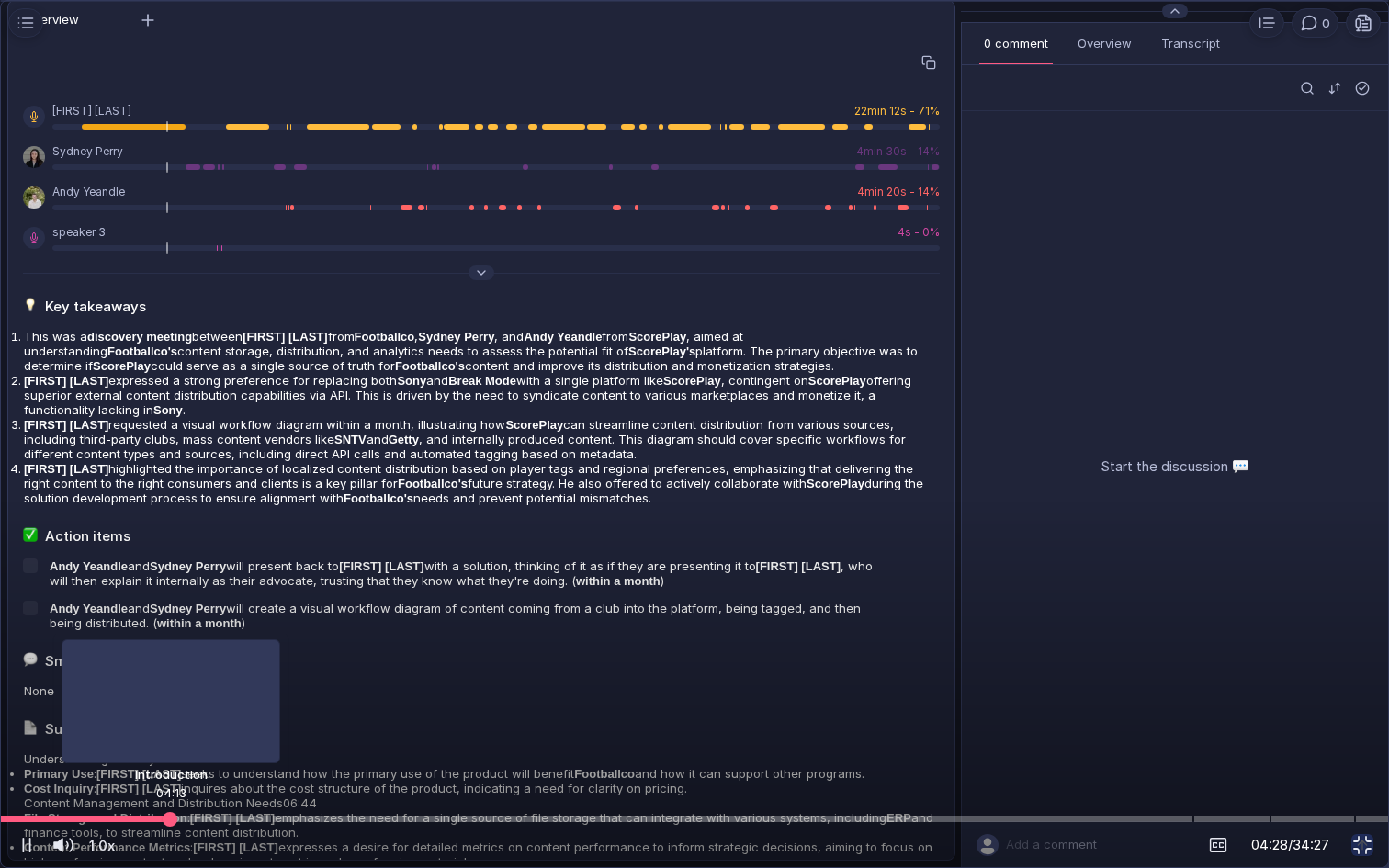click at bounding box center (694, 818) 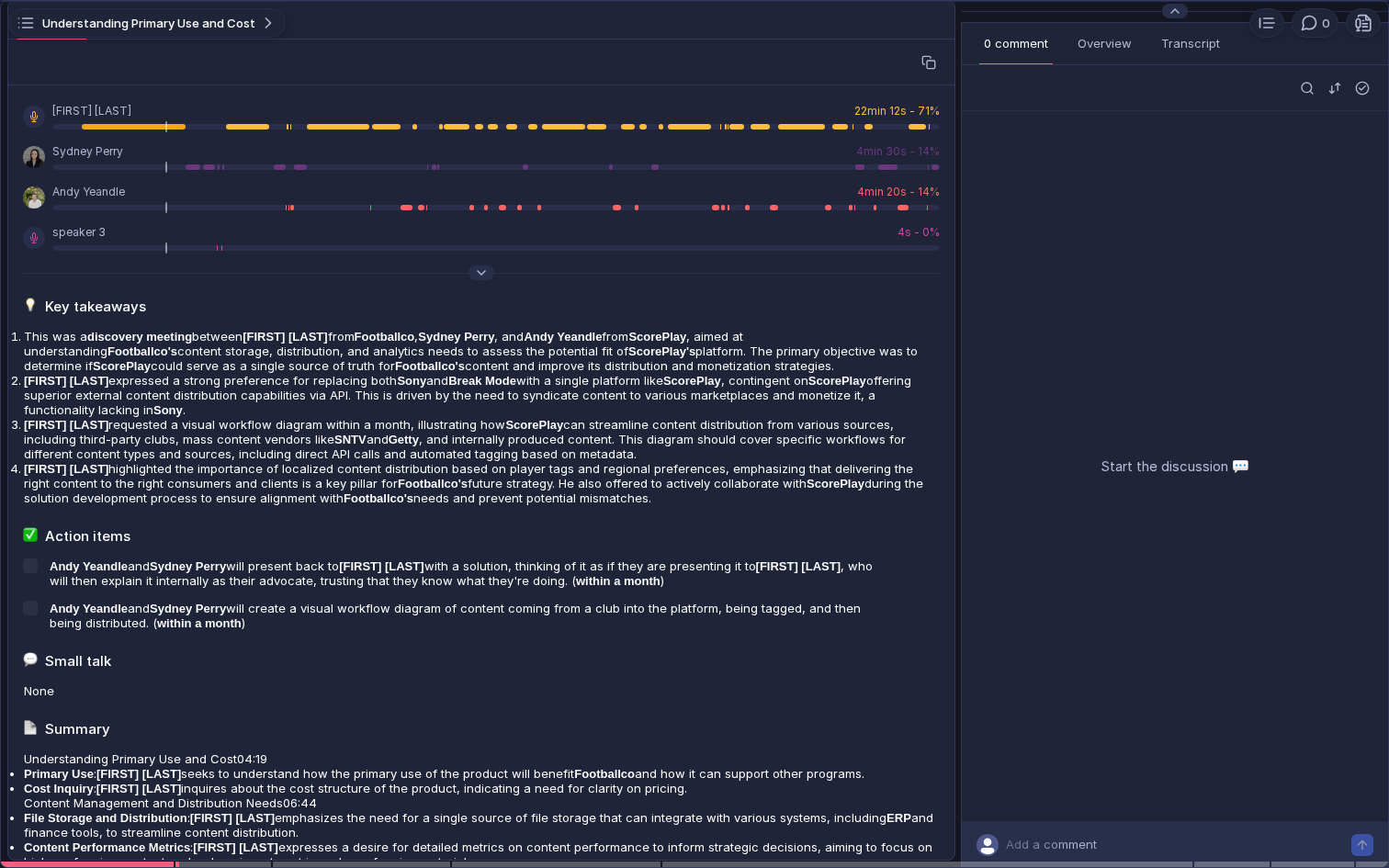 click at bounding box center [694, 434] 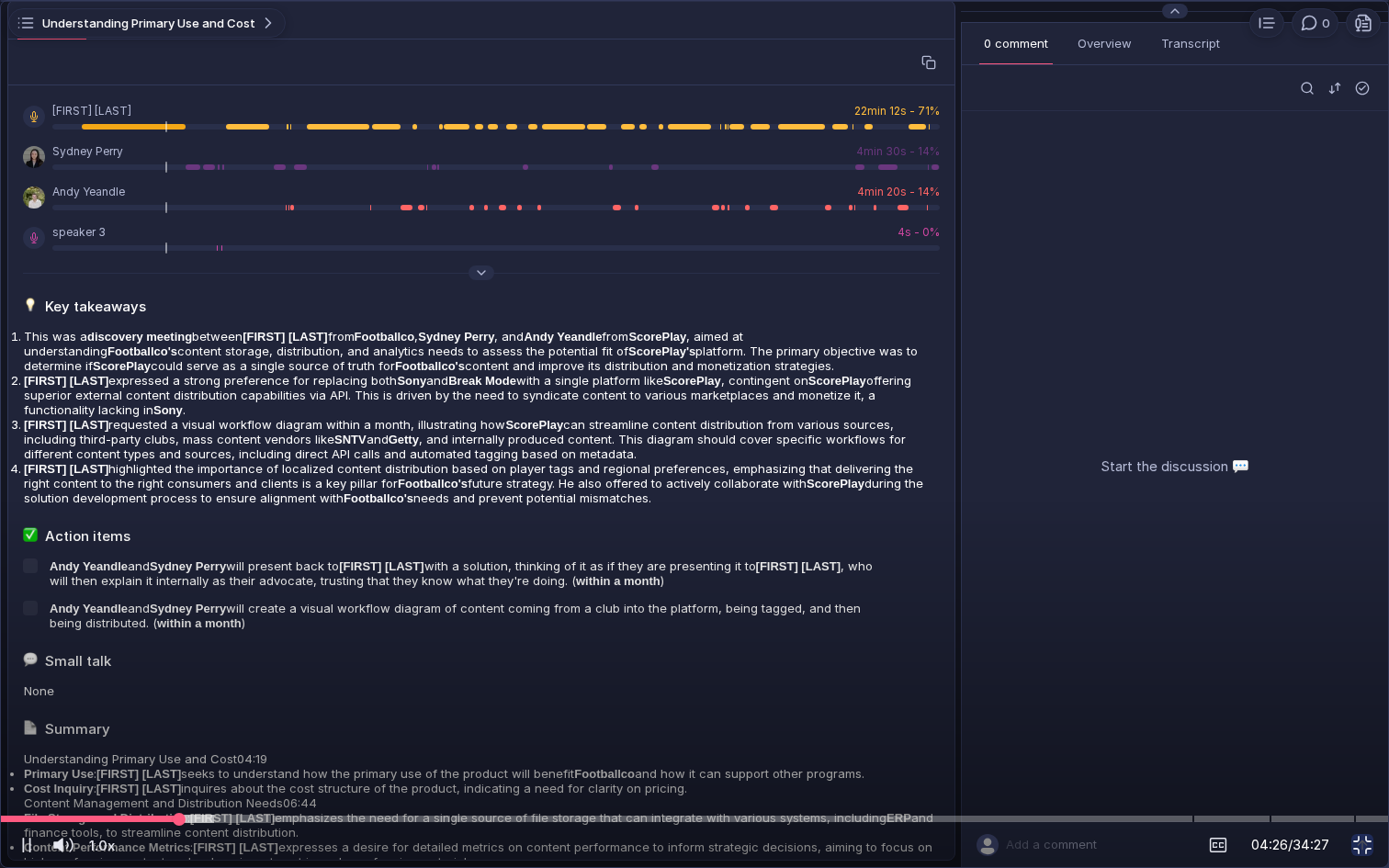 click at bounding box center (694, 818) 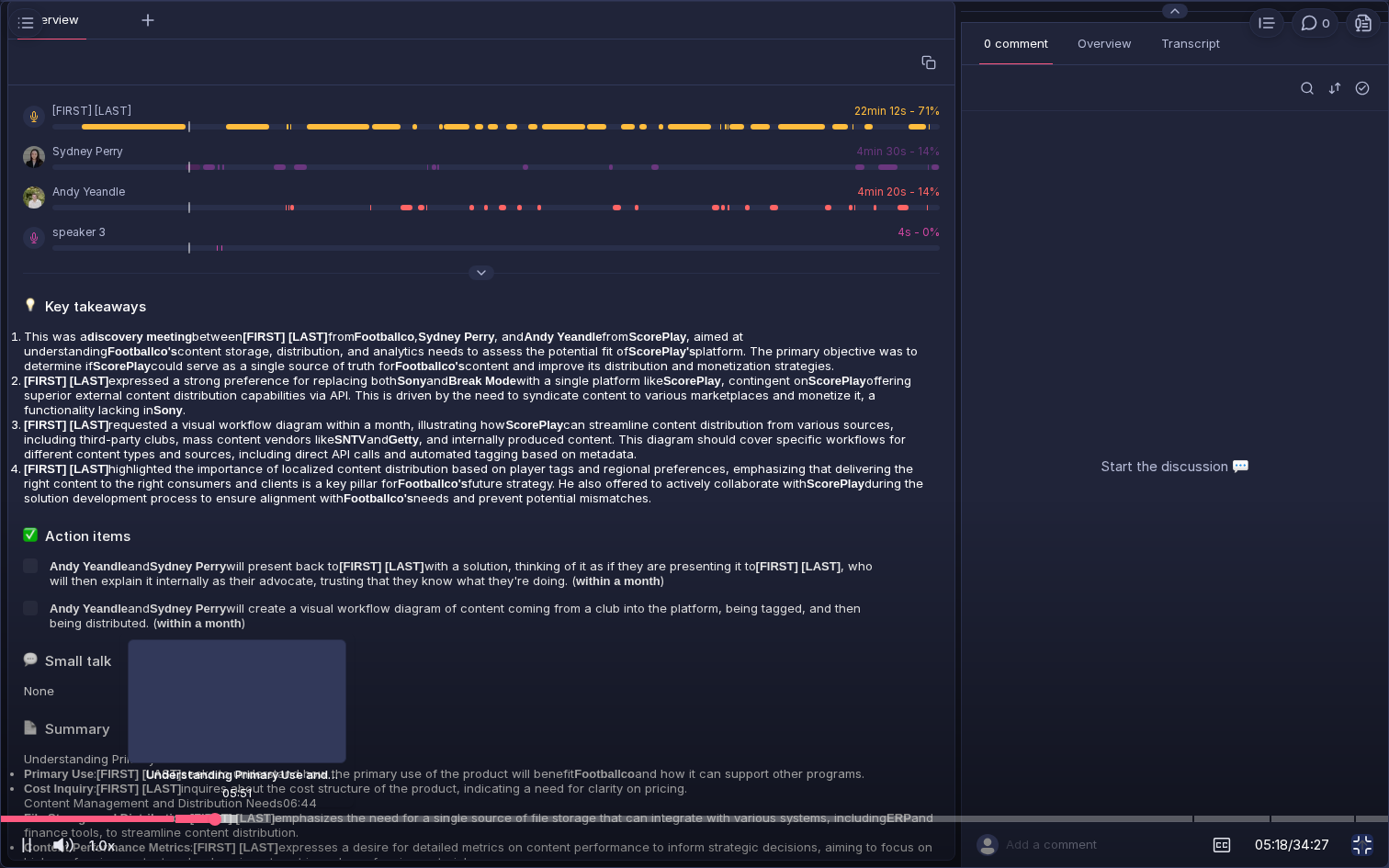 click at bounding box center [694, 818] 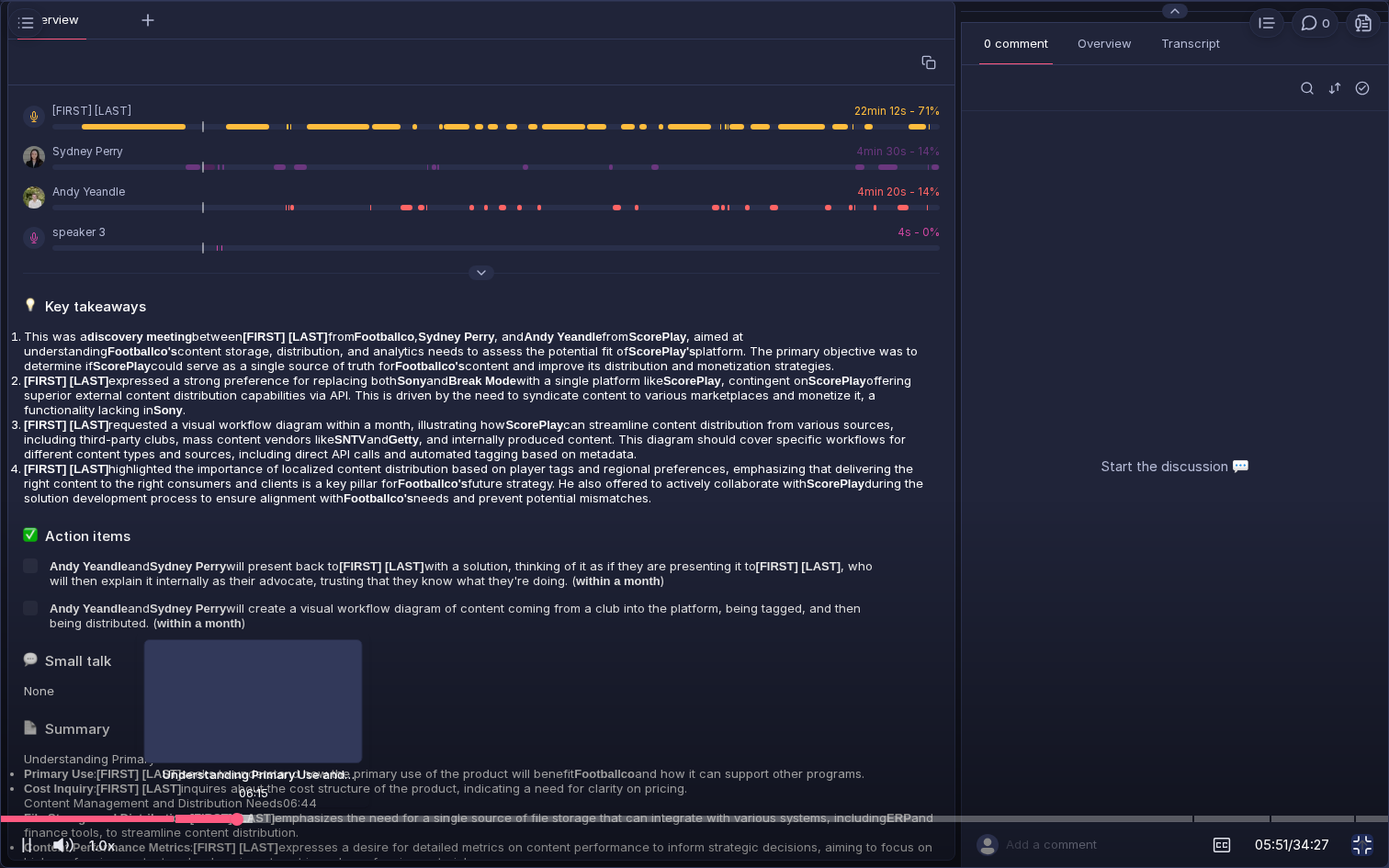 click at bounding box center [694, 818] 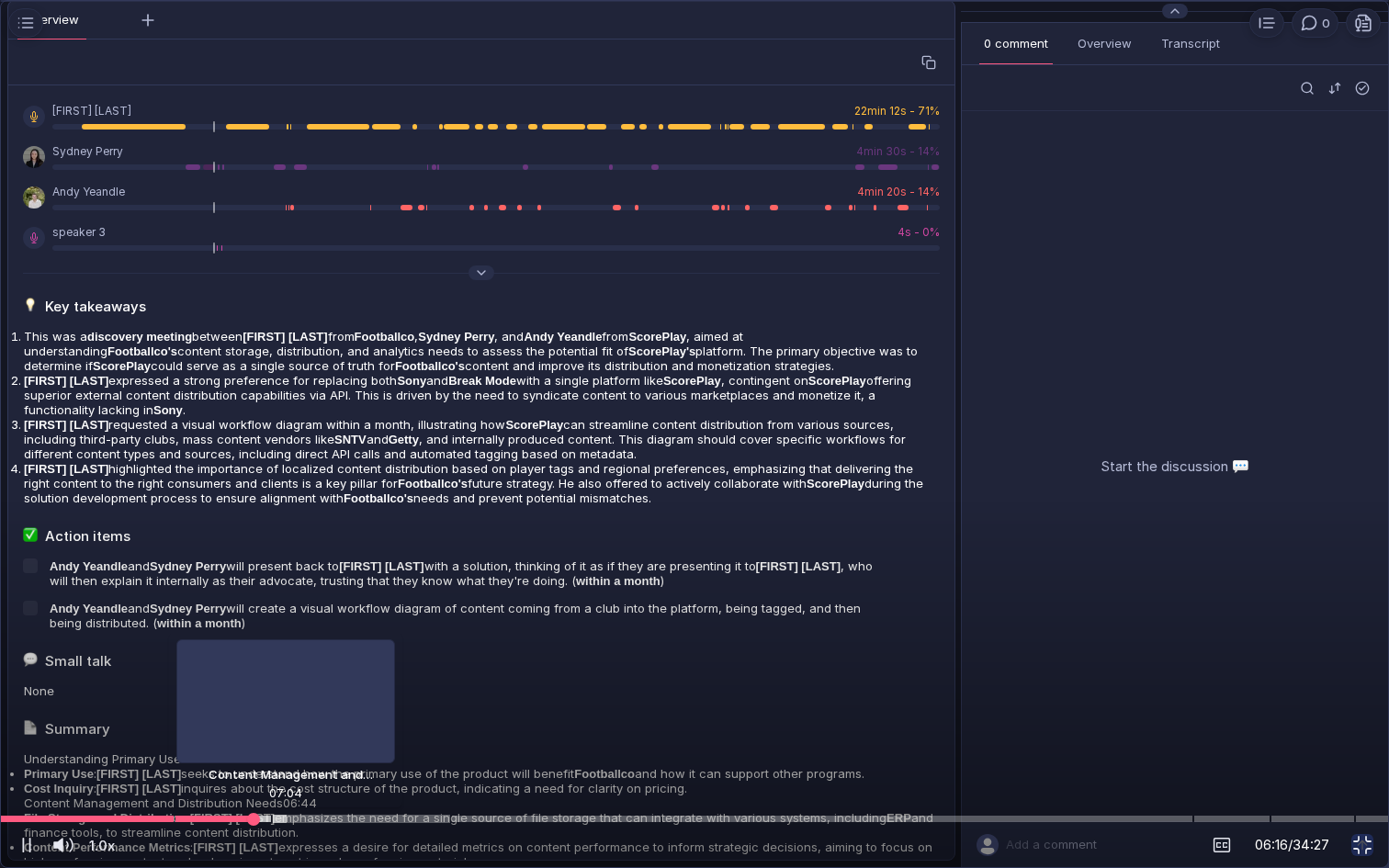 click at bounding box center [694, 818] 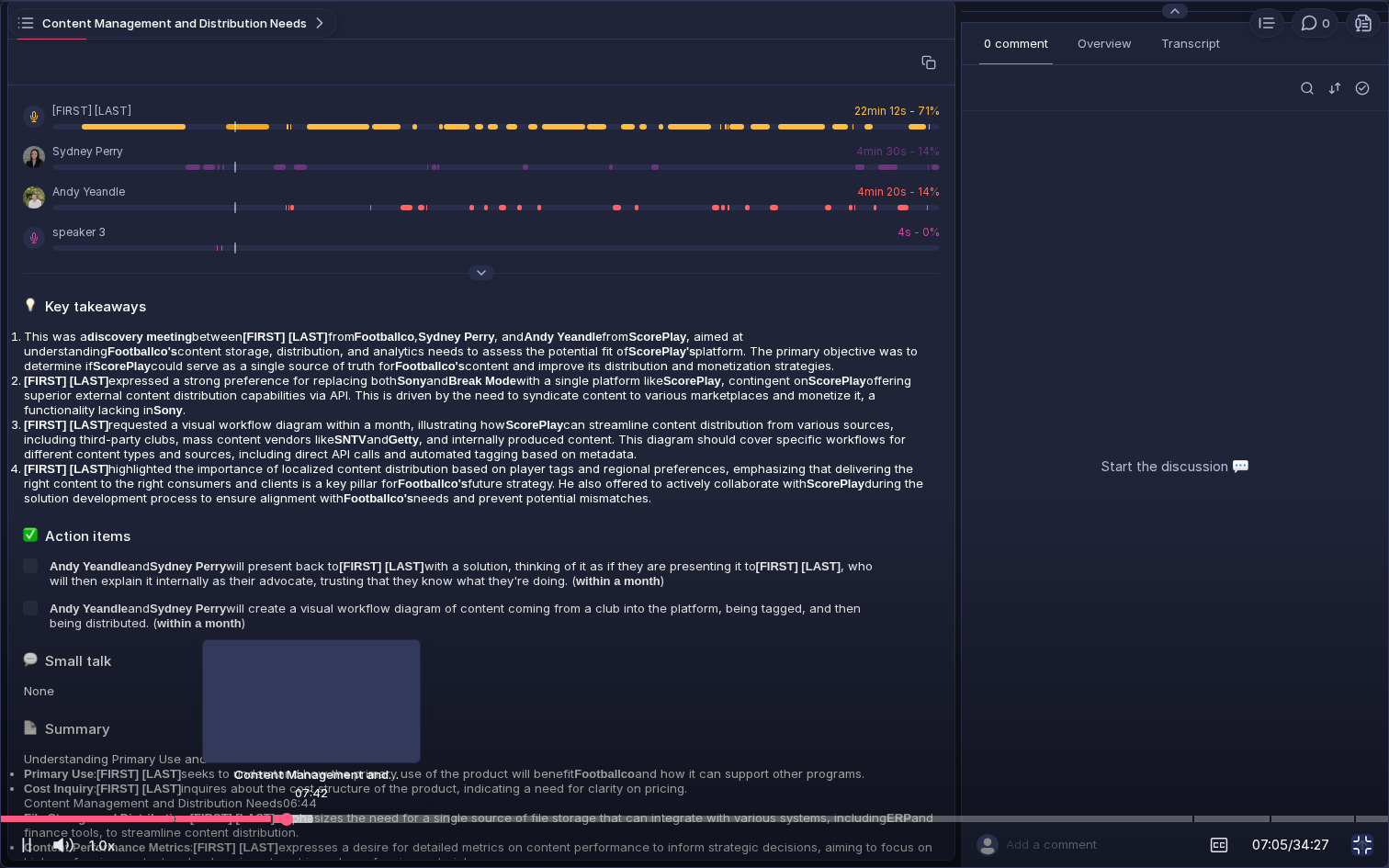 click at bounding box center [694, 818] 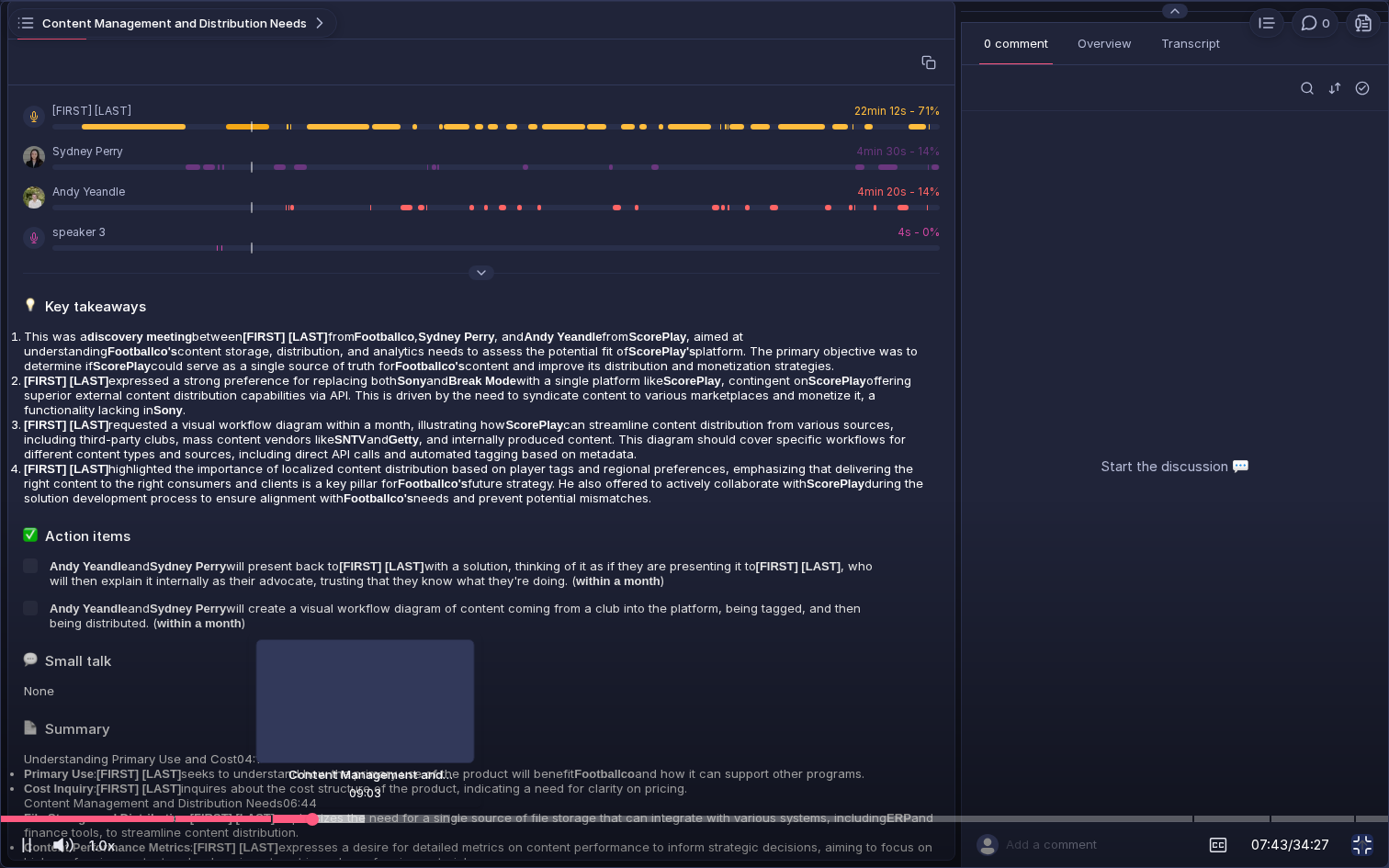 click at bounding box center [361, 819] 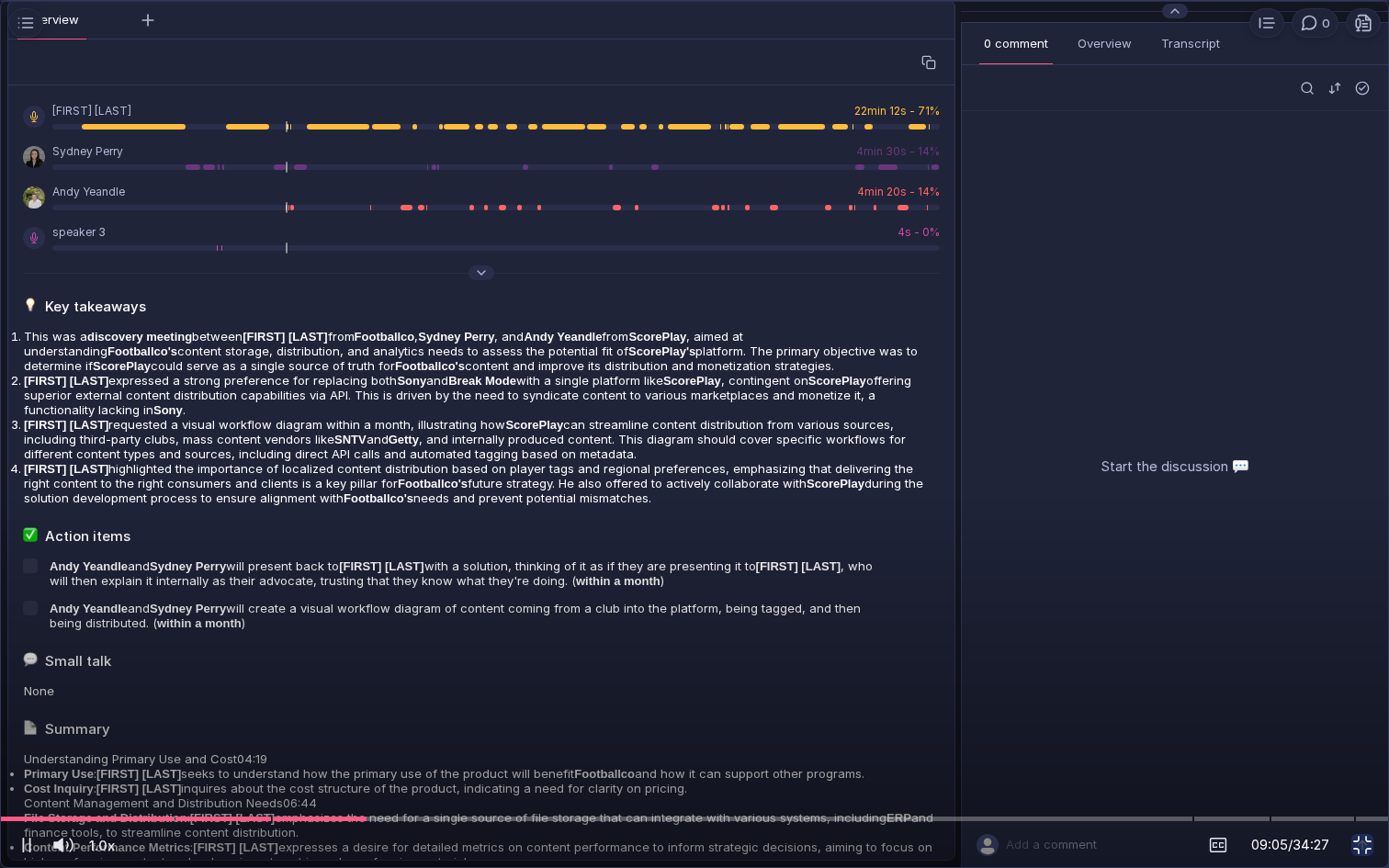 click at bounding box center (694, 434) 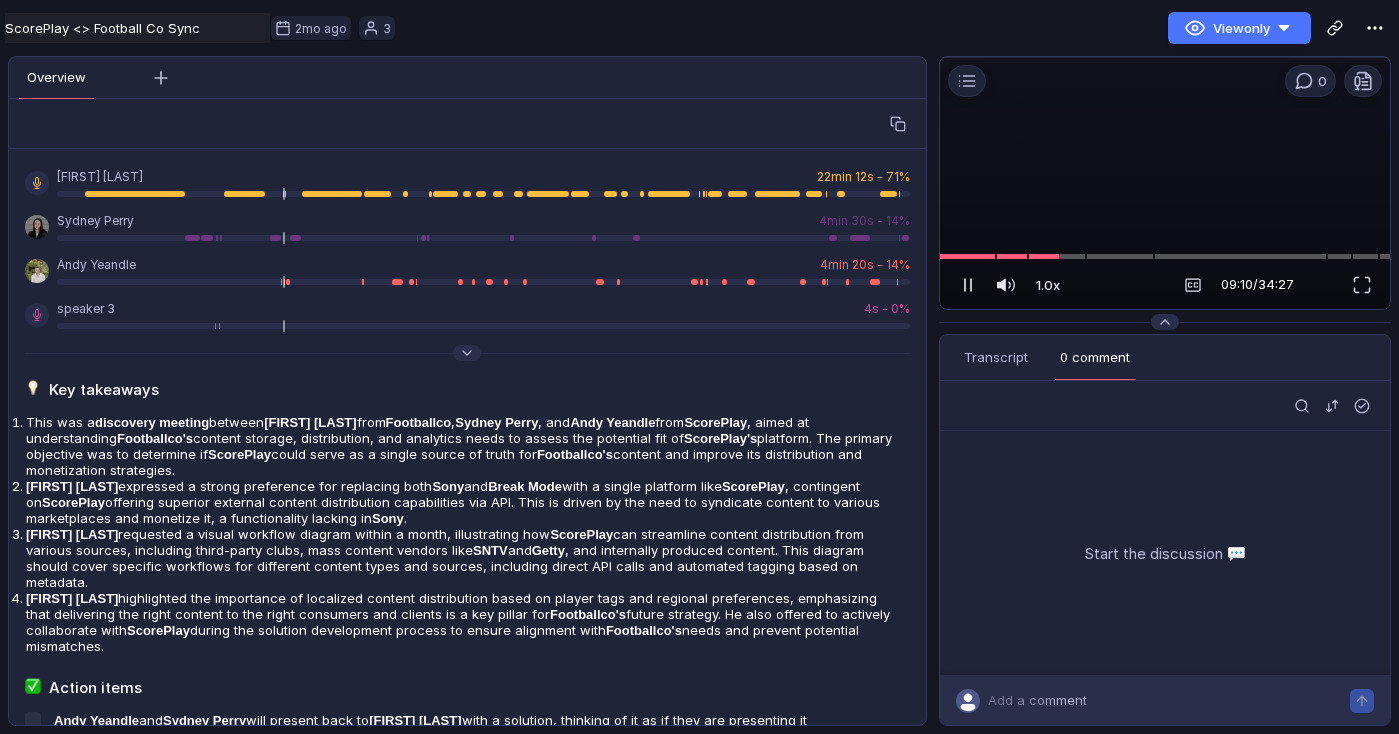 click at bounding box center [968, 285] 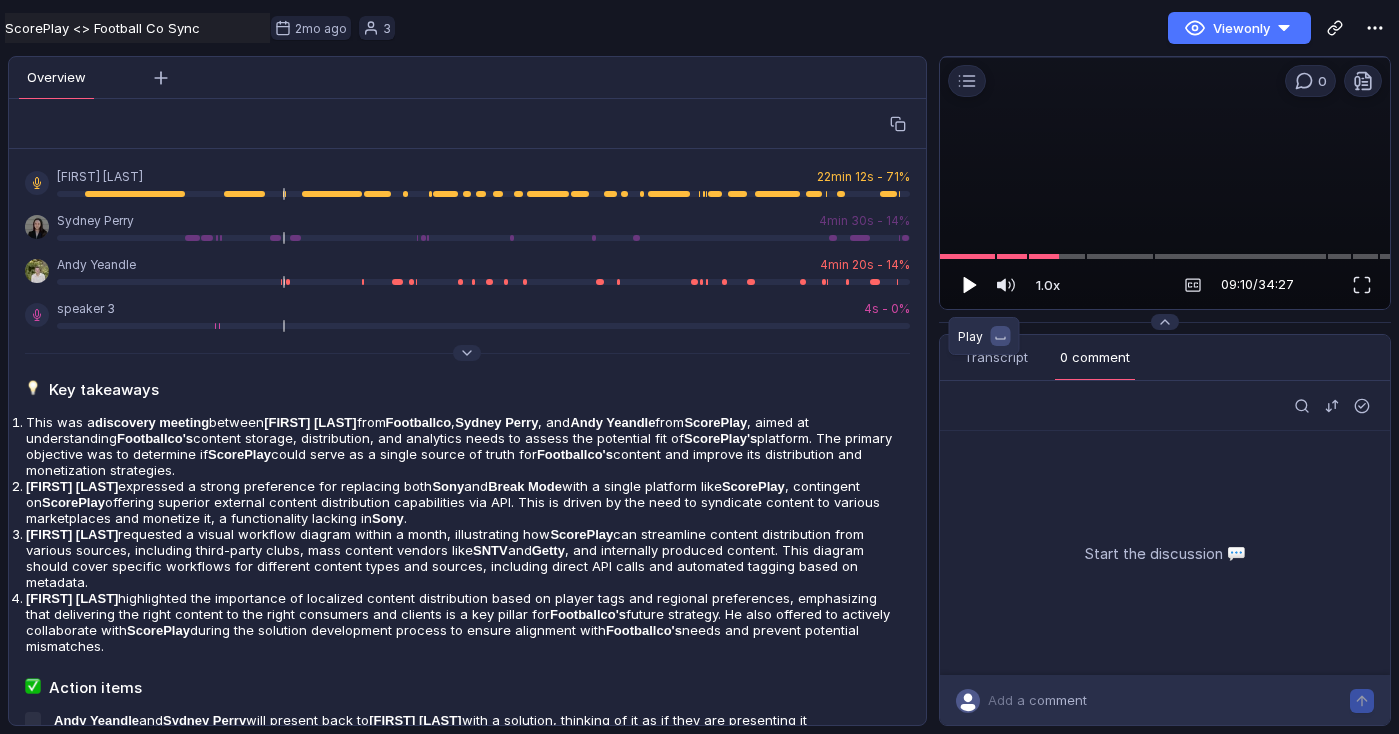 click at bounding box center [970, 285] 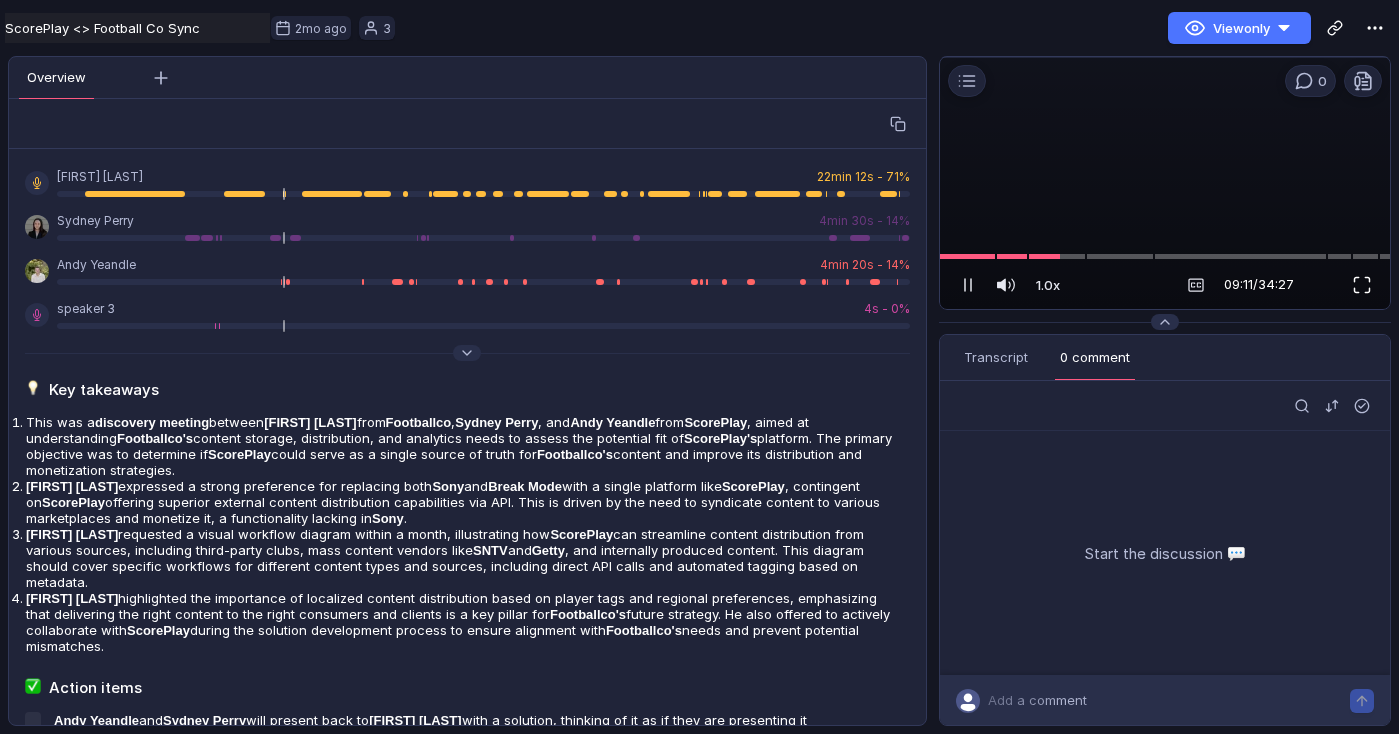 click at bounding box center [1362, 285] 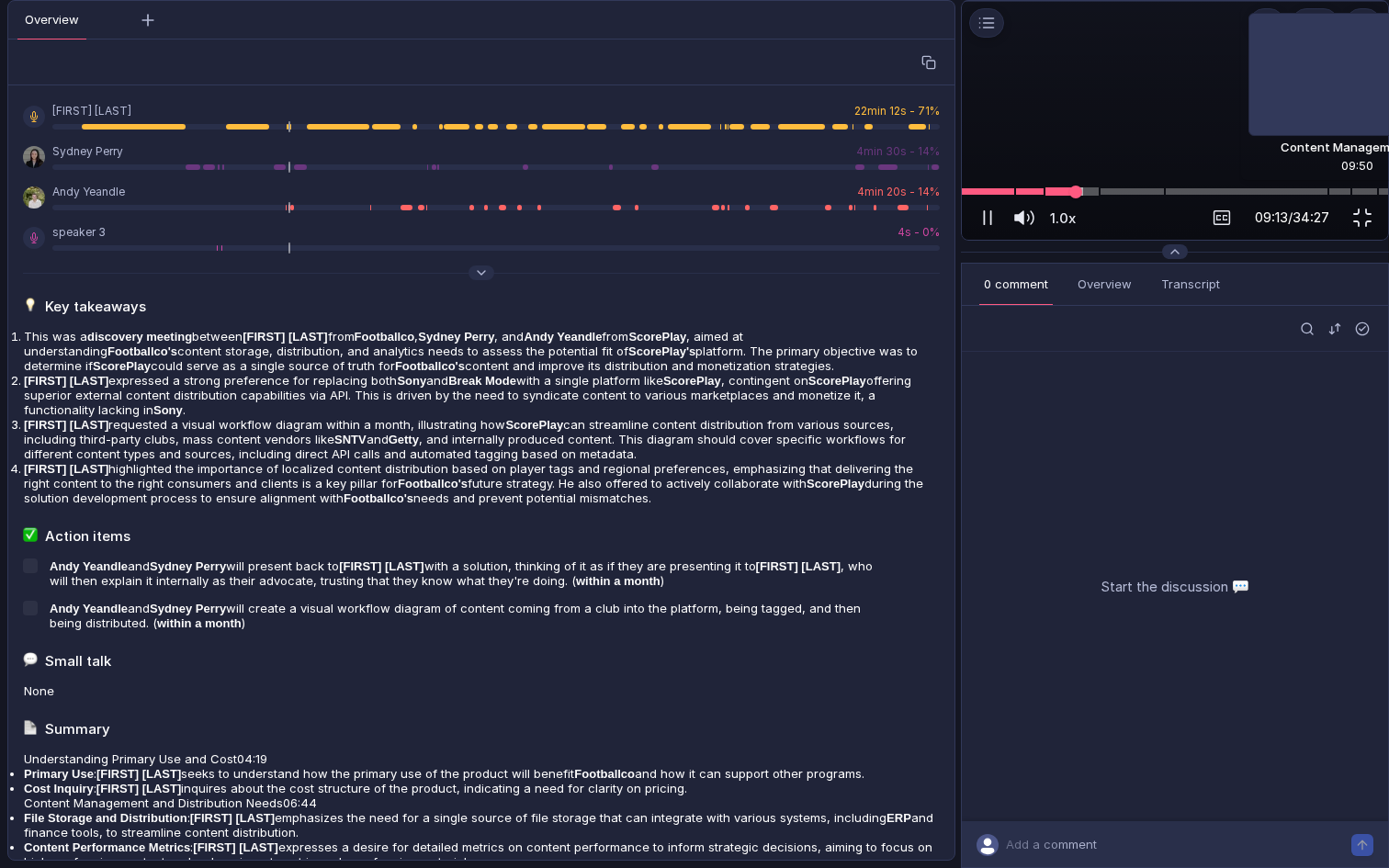 click at bounding box center (1175, 191) 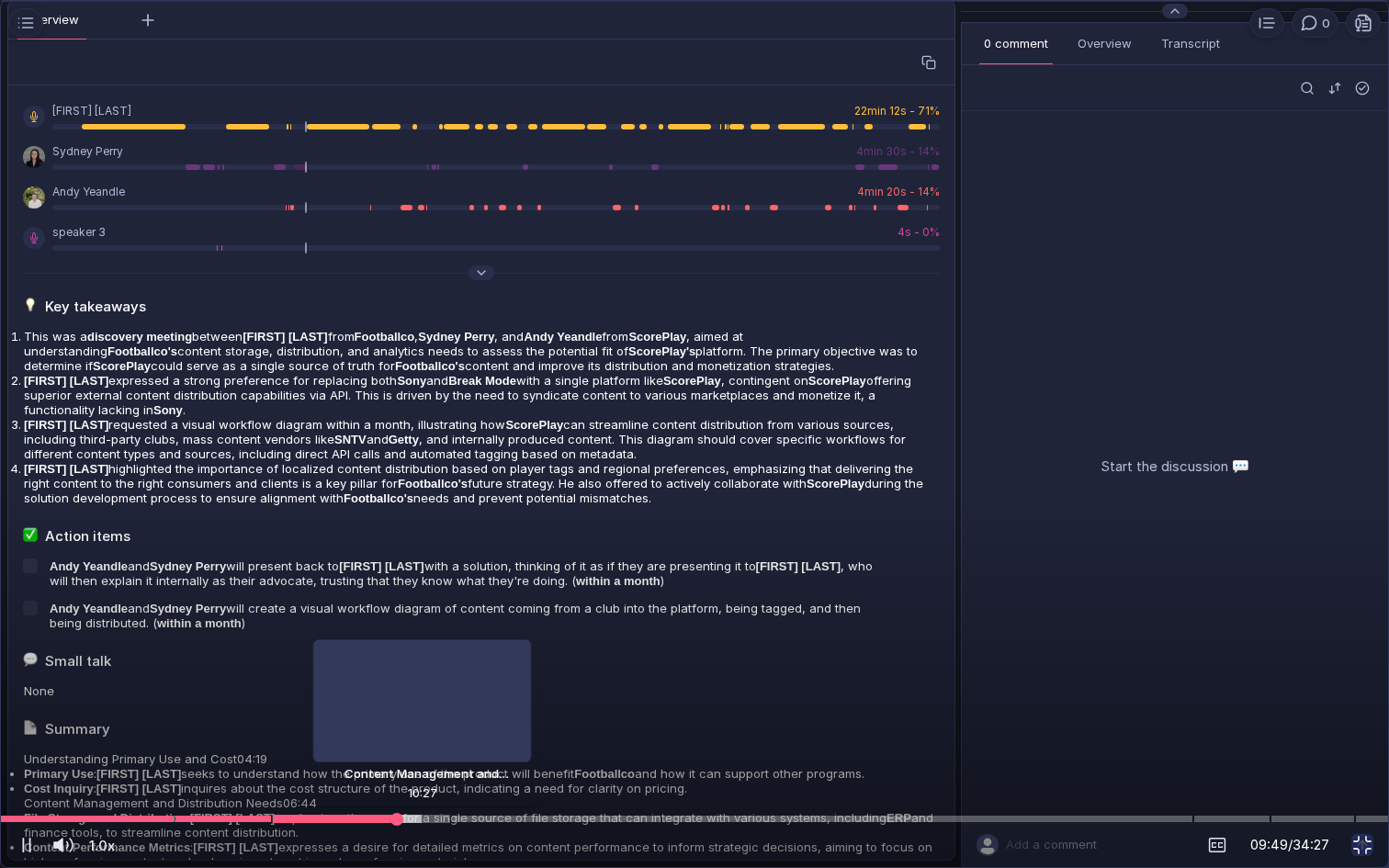 click at bounding box center (694, 818) 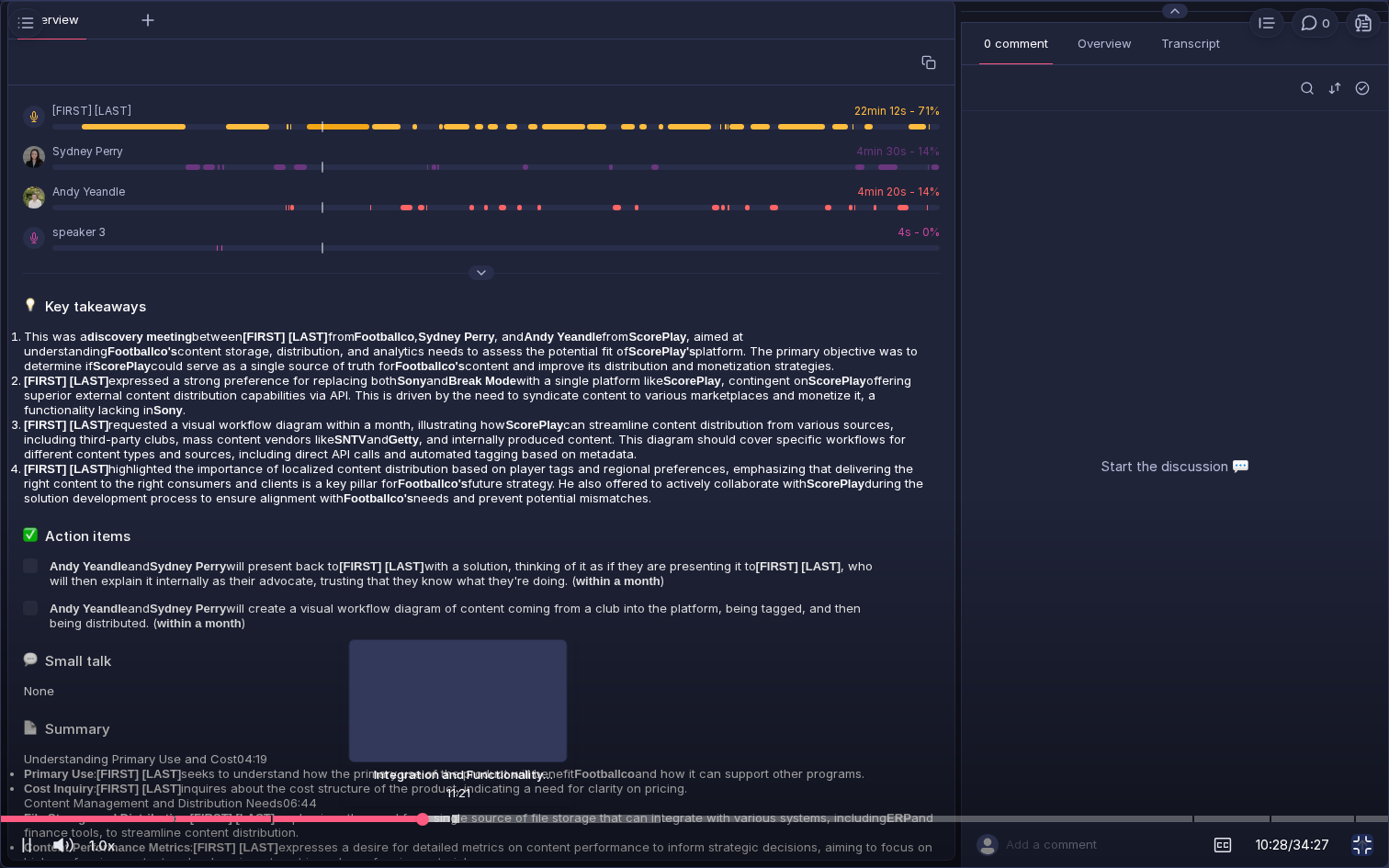 click at bounding box center (694, 818) 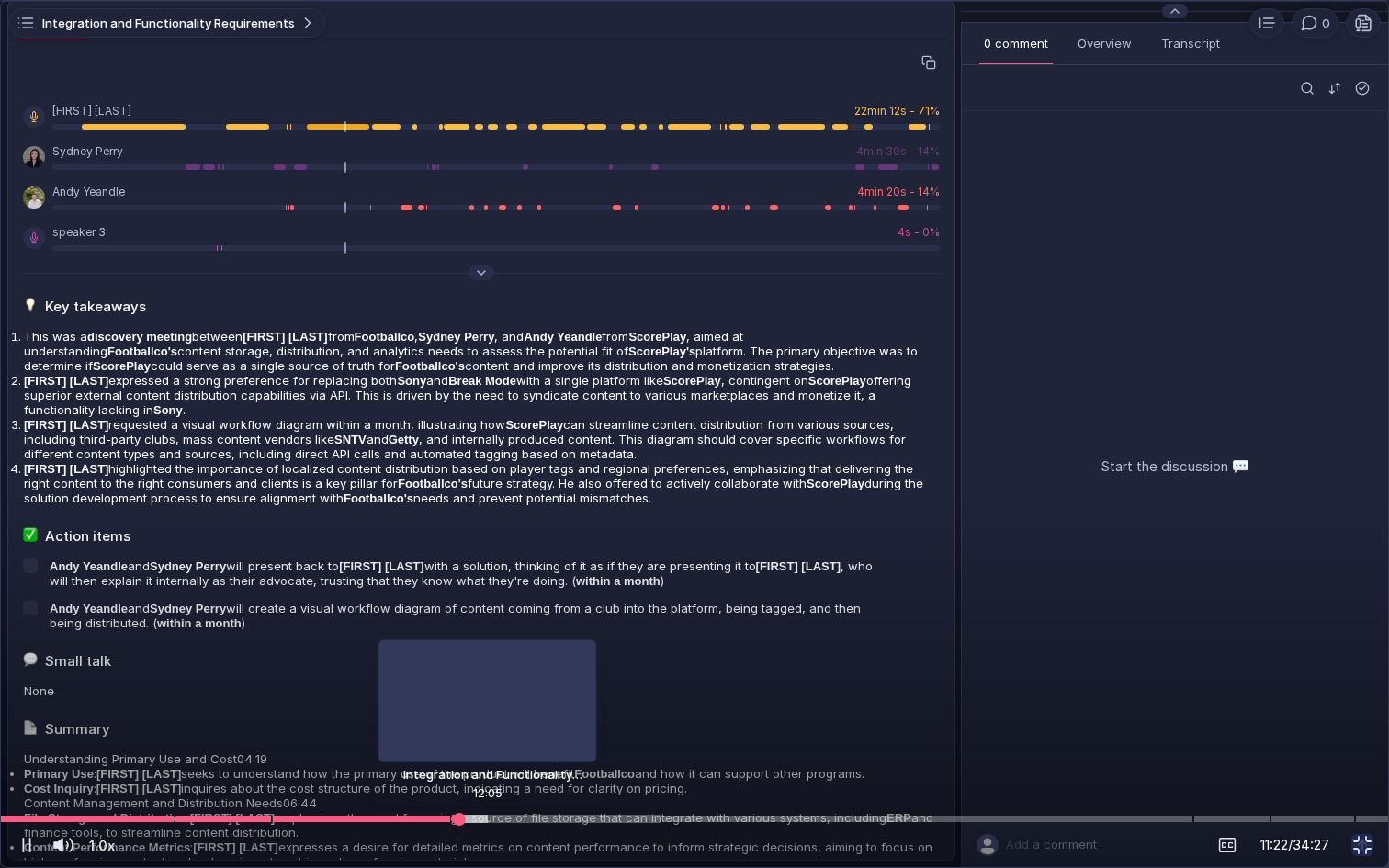 click at bounding box center (694, 818) 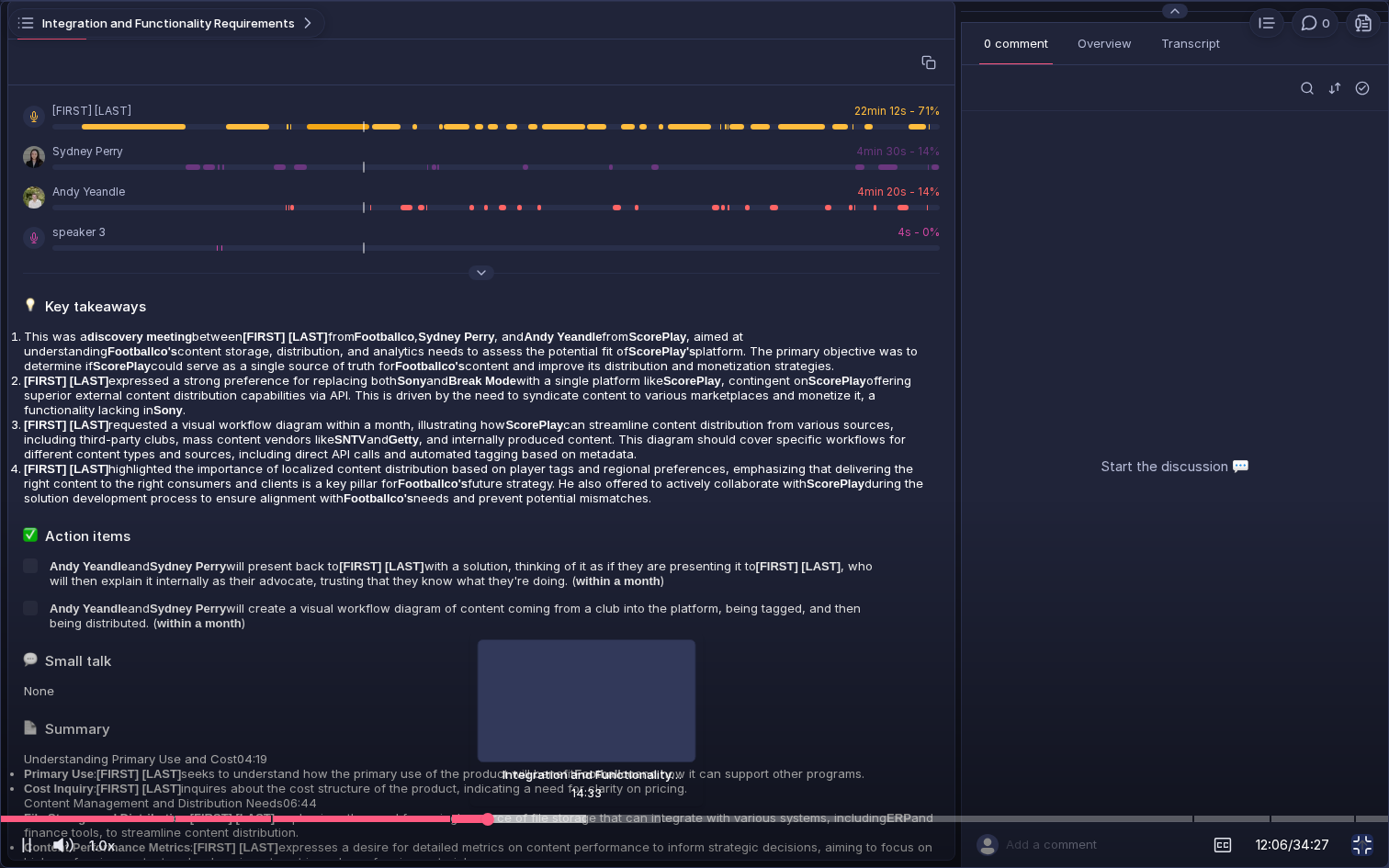 click at bounding box center [694, 818] 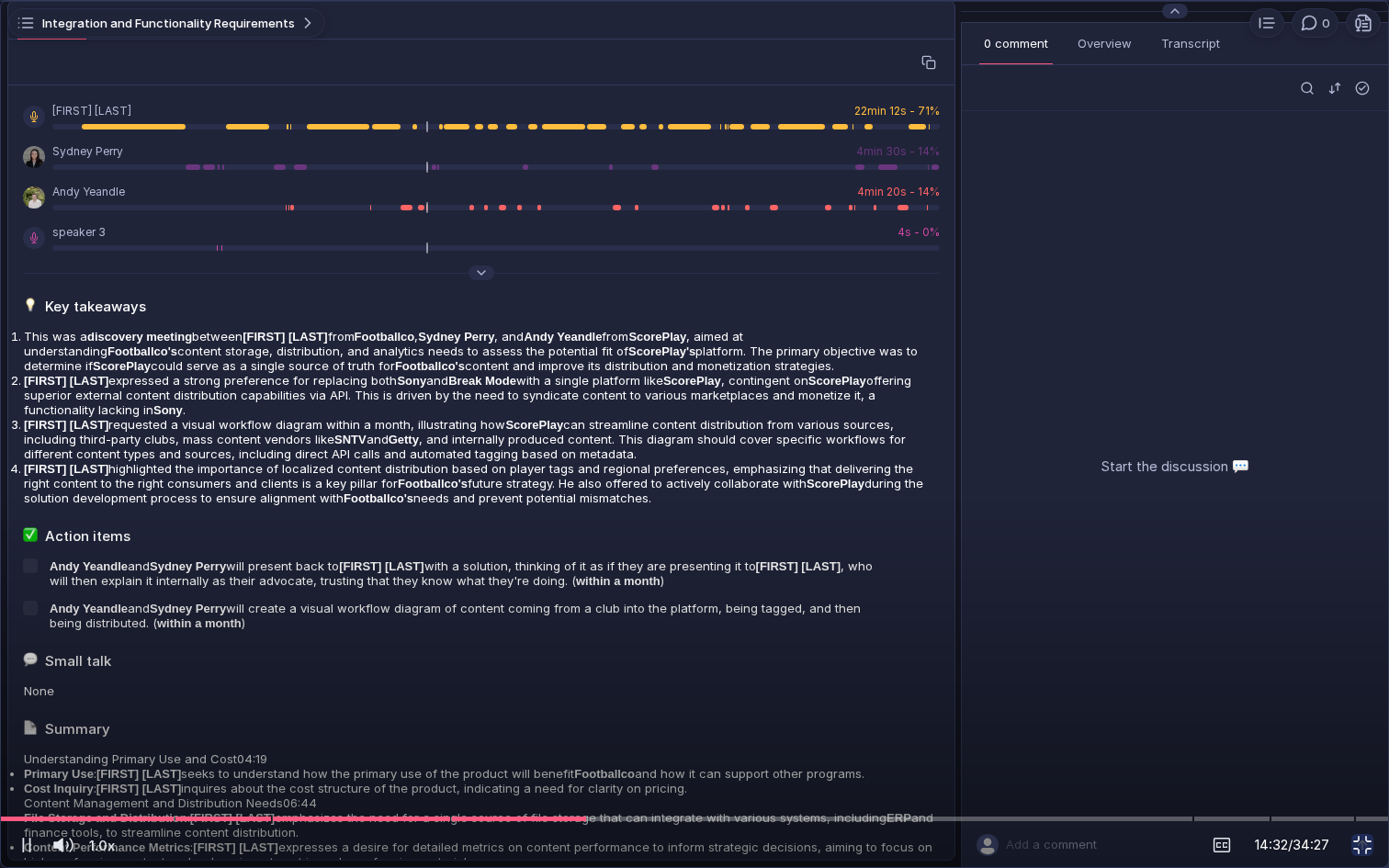 click at bounding box center (694, 434) 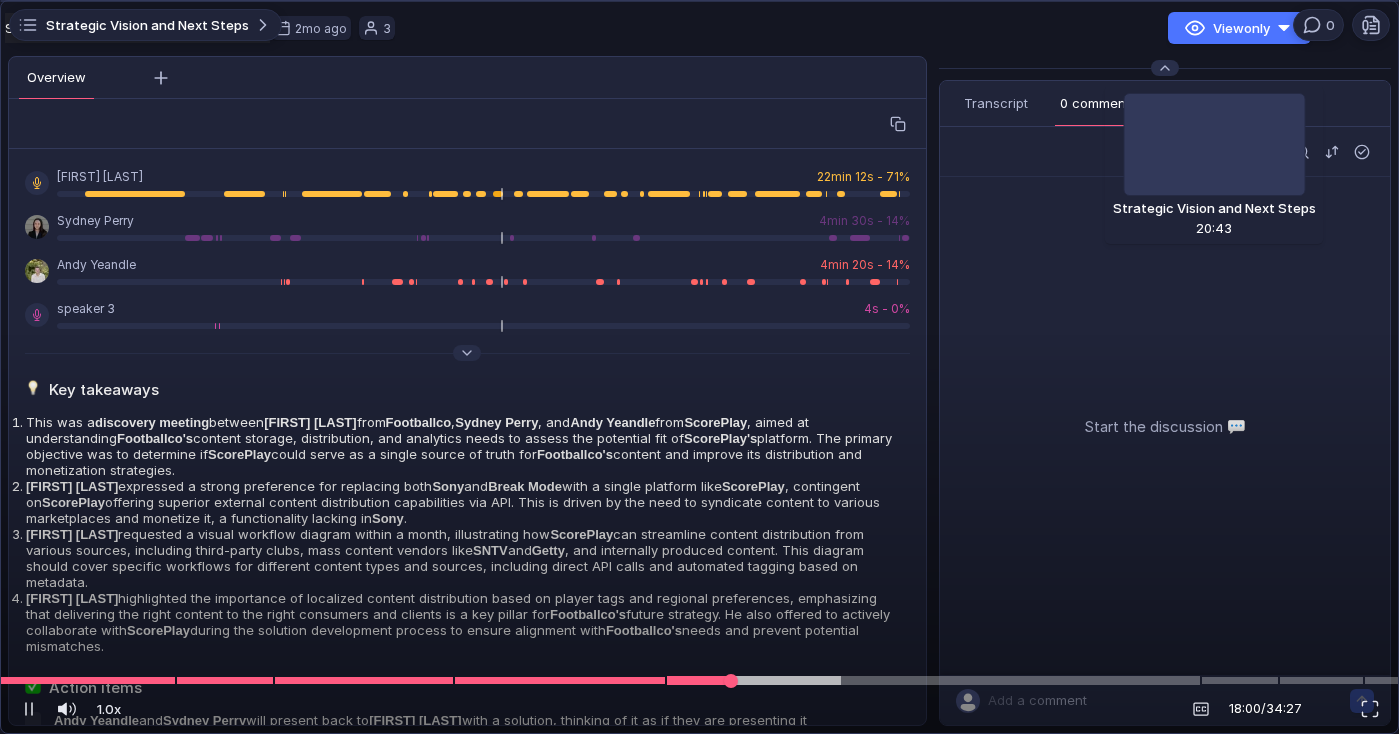 click at bounding box center [699, 680] 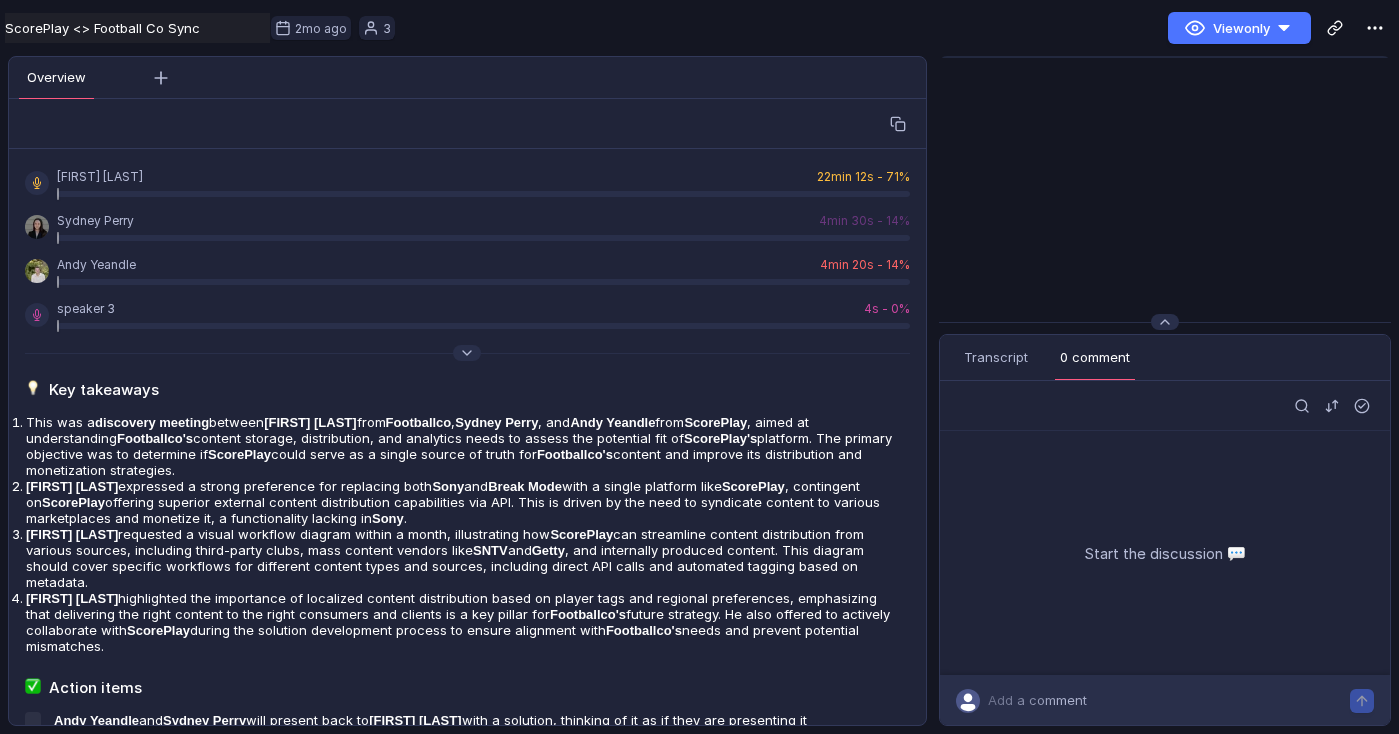 scroll, scrollTop: 0, scrollLeft: 0, axis: both 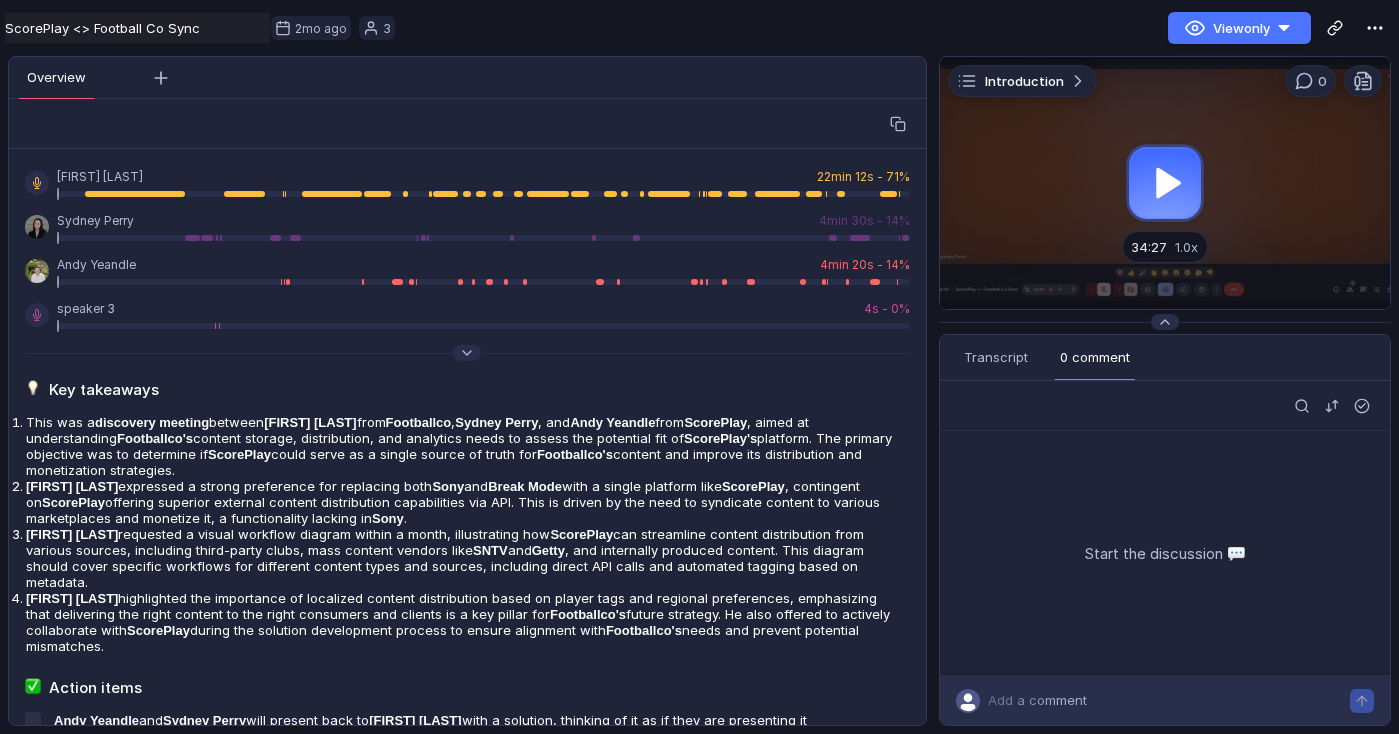 click at bounding box center [1165, 183] 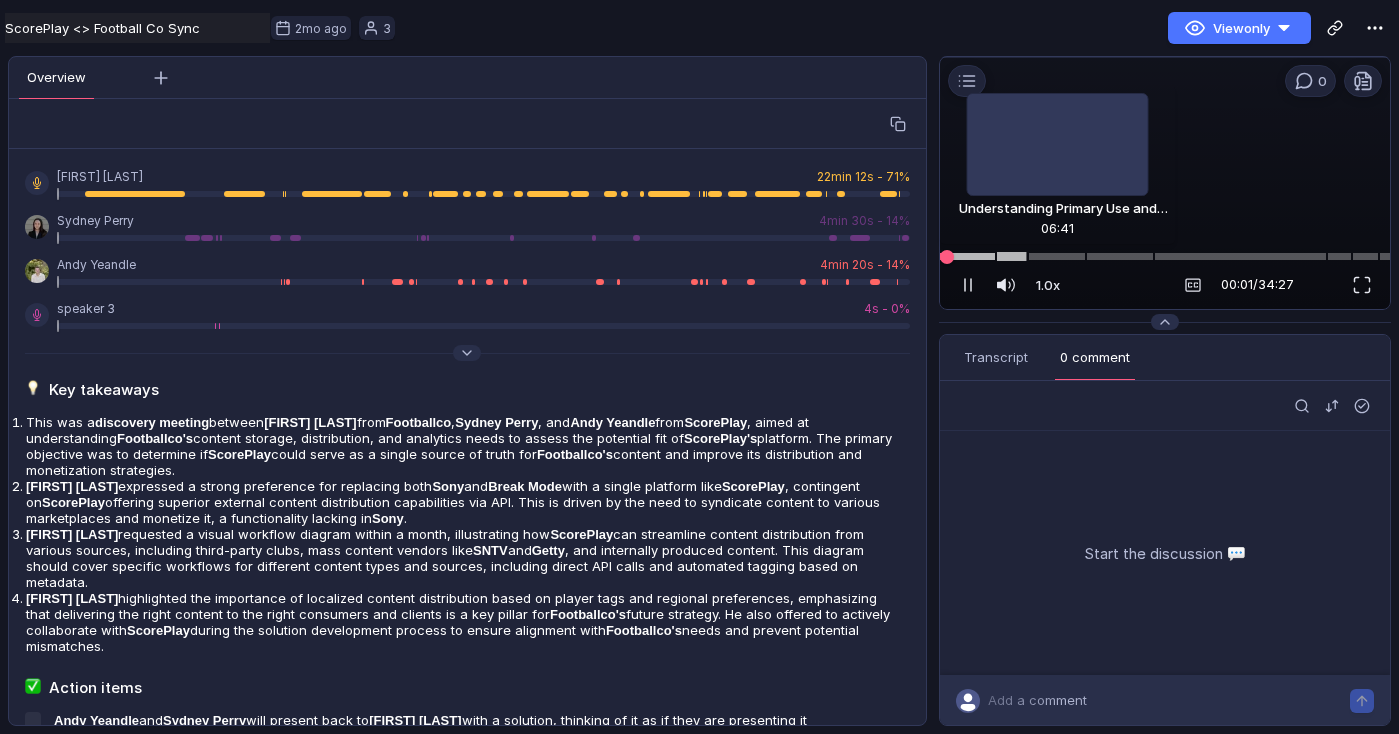 click at bounding box center [1165, 256] 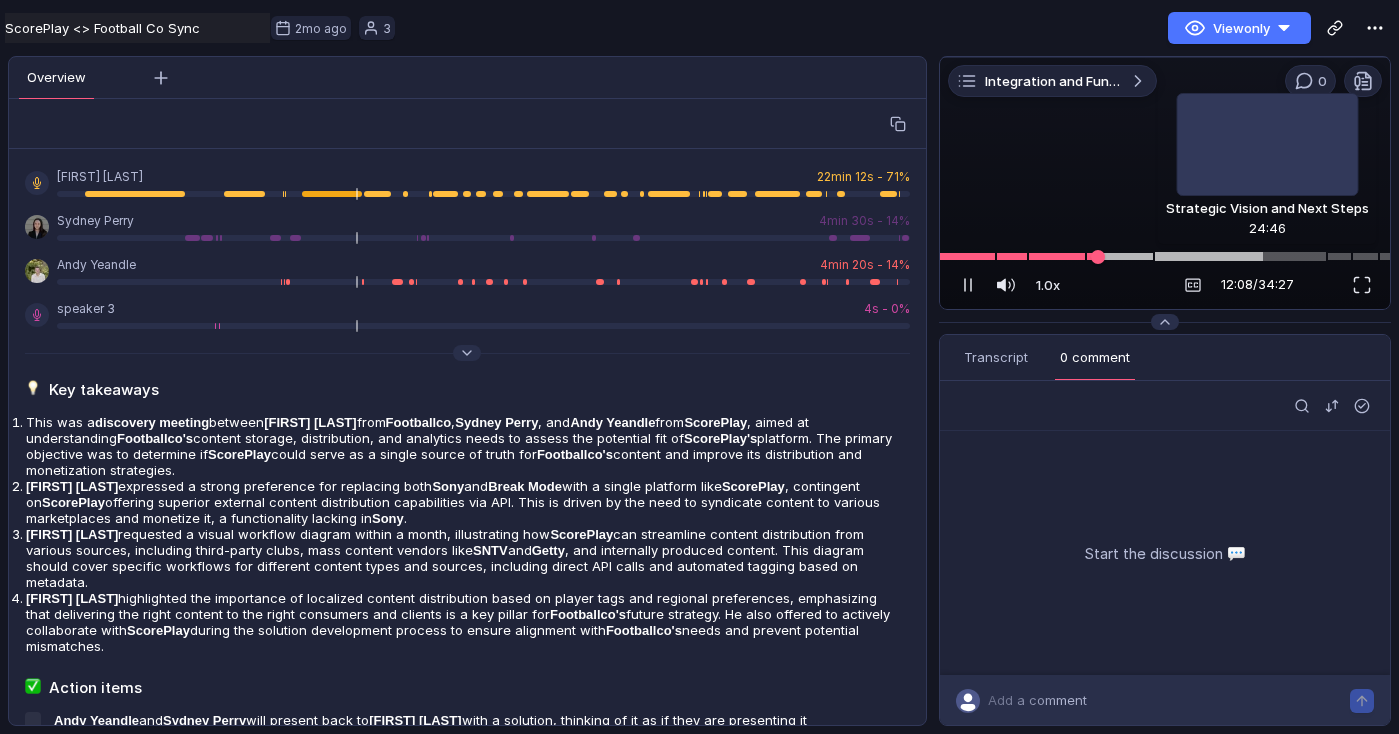 click at bounding box center [1165, 256] 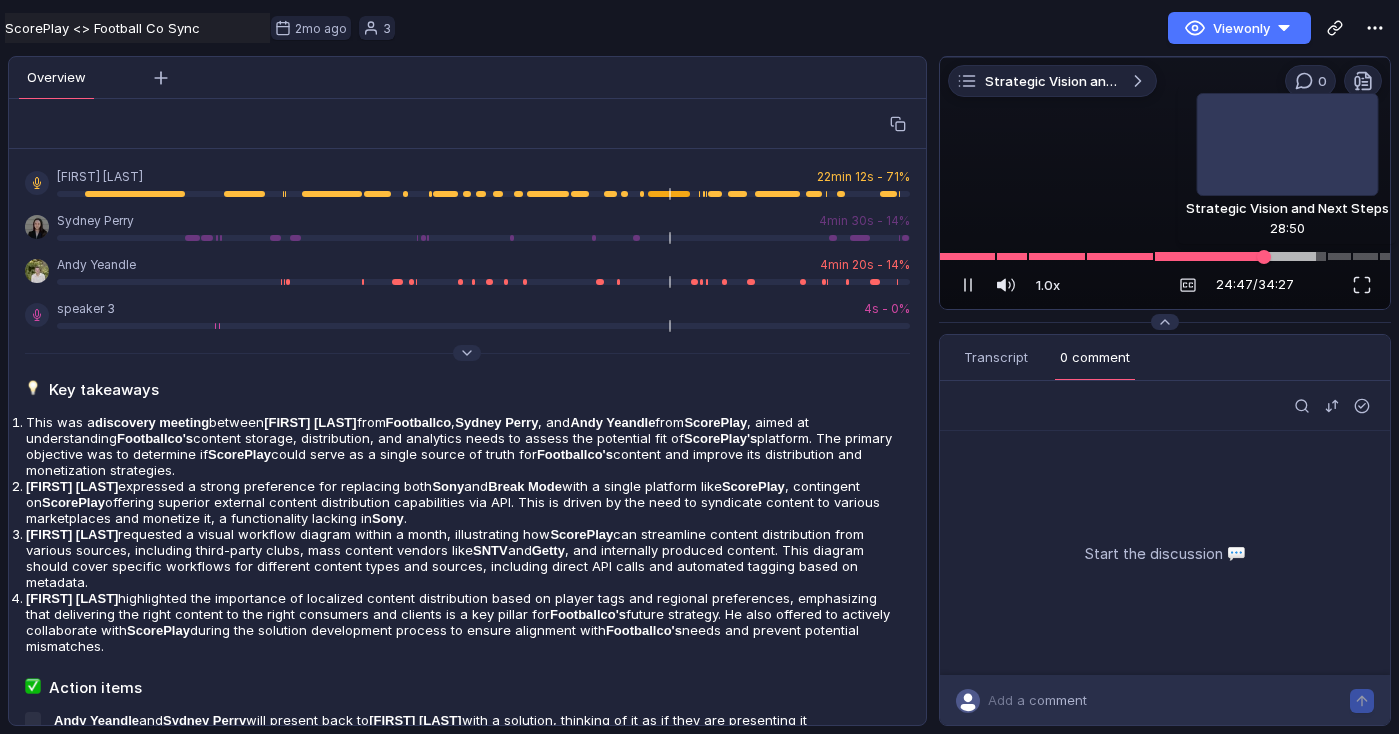 click at bounding box center (1165, 256) 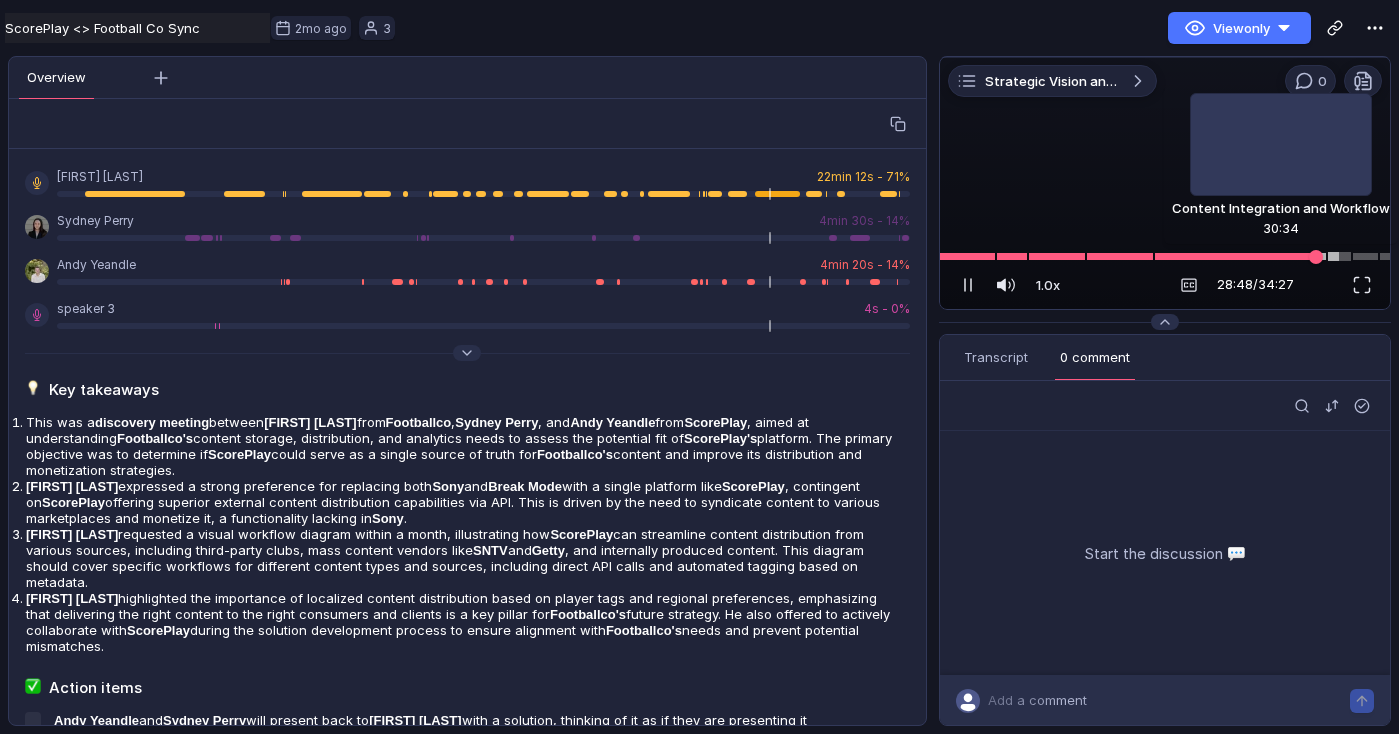 click at bounding box center (1165, 256) 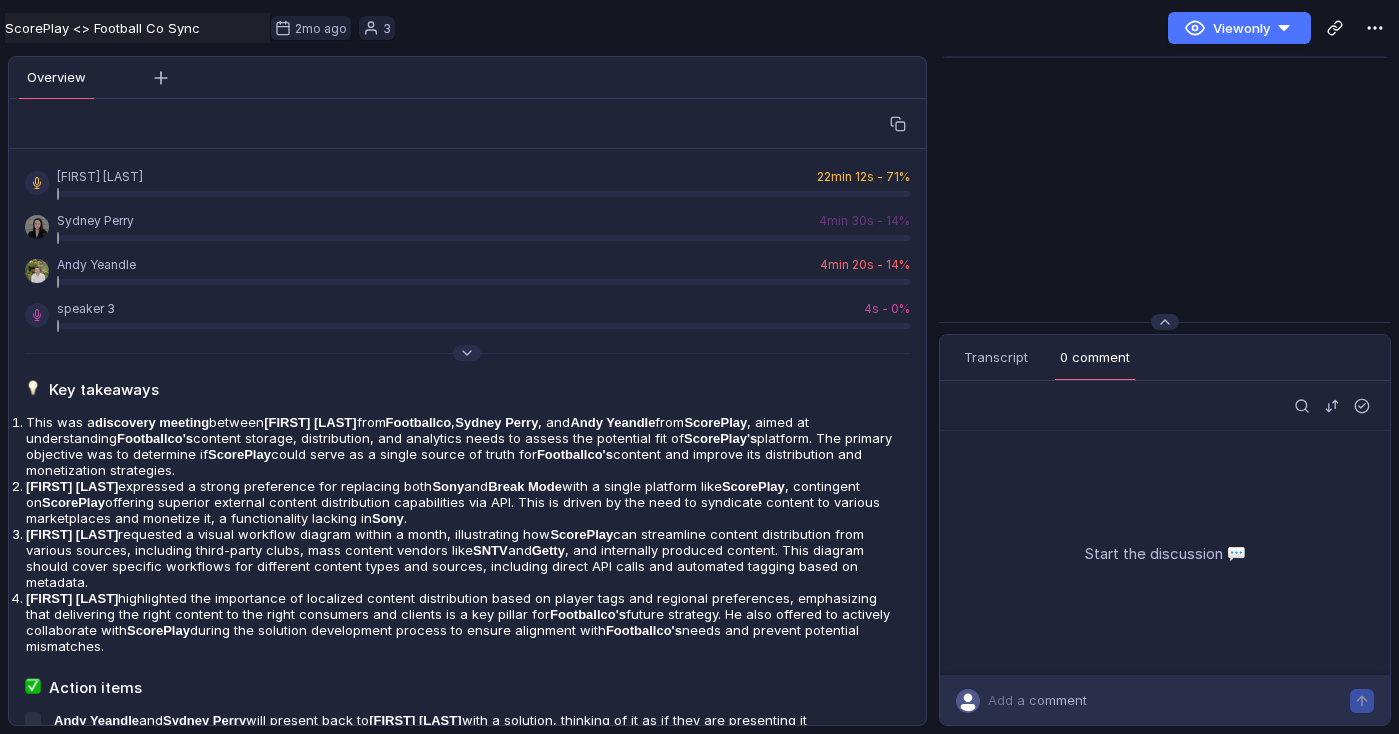 scroll, scrollTop: 0, scrollLeft: 0, axis: both 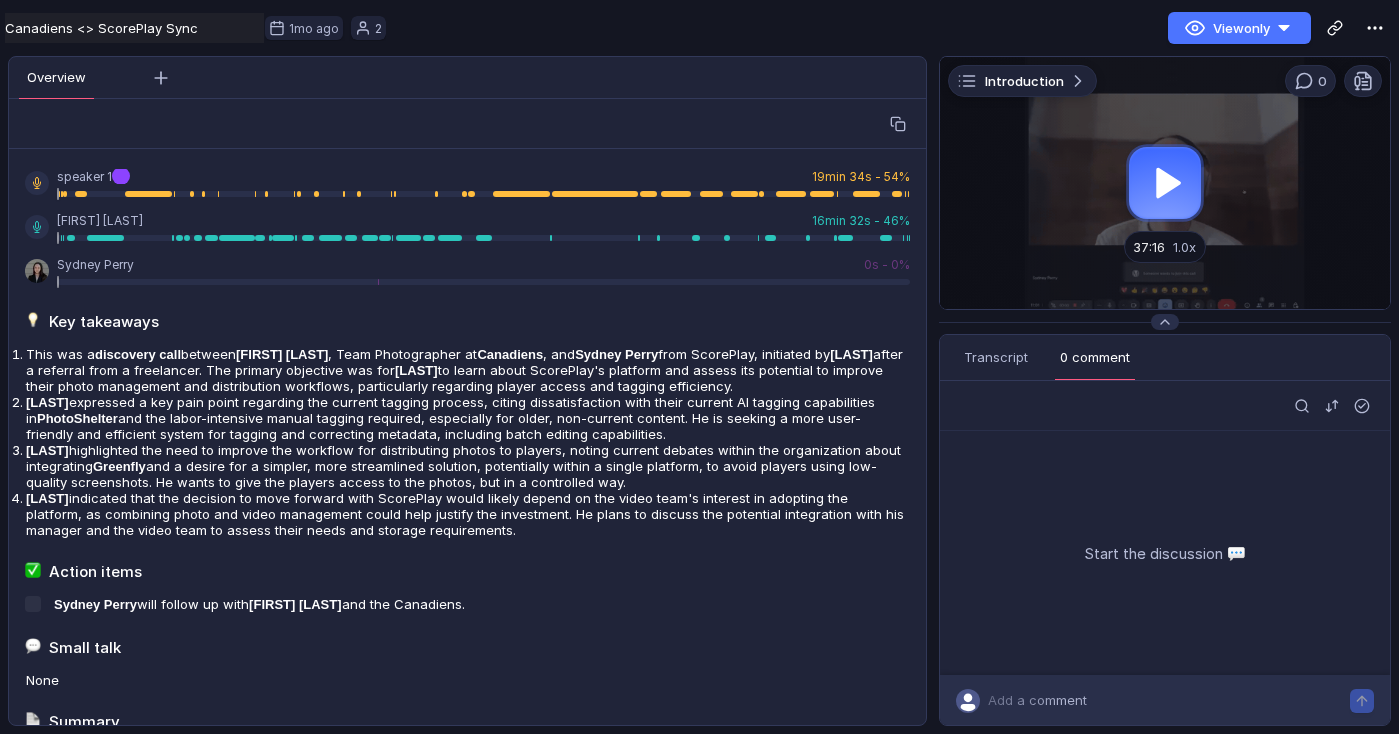 click at bounding box center [1165, 183] 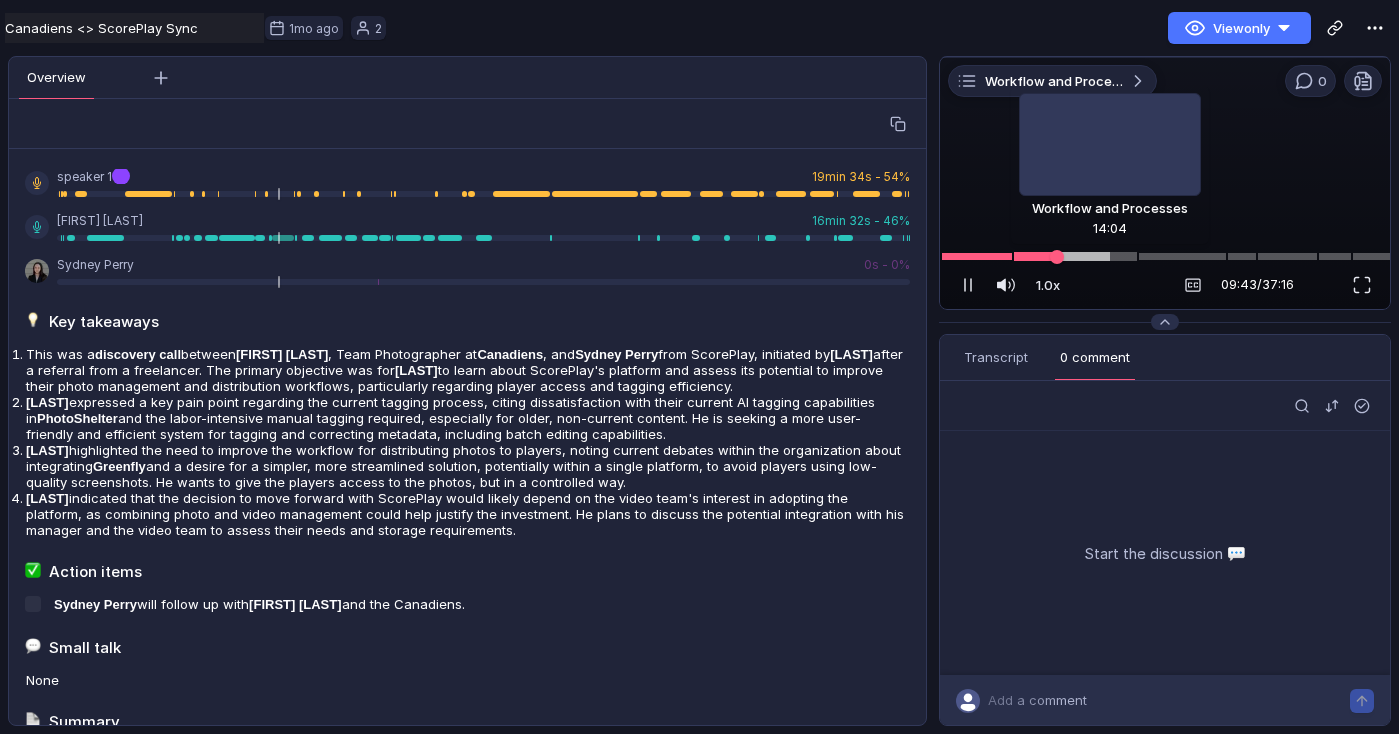click at bounding box center (1165, 256) 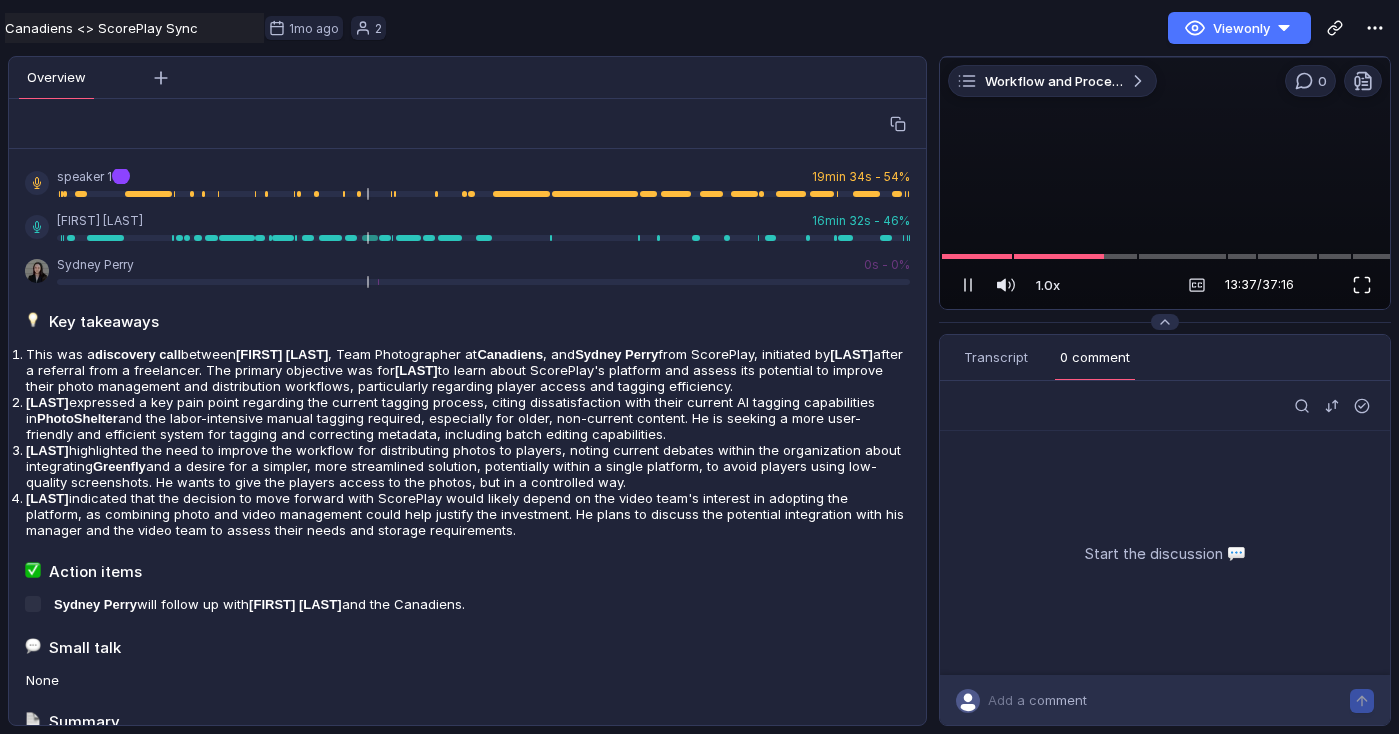 click at bounding box center (1362, 285) 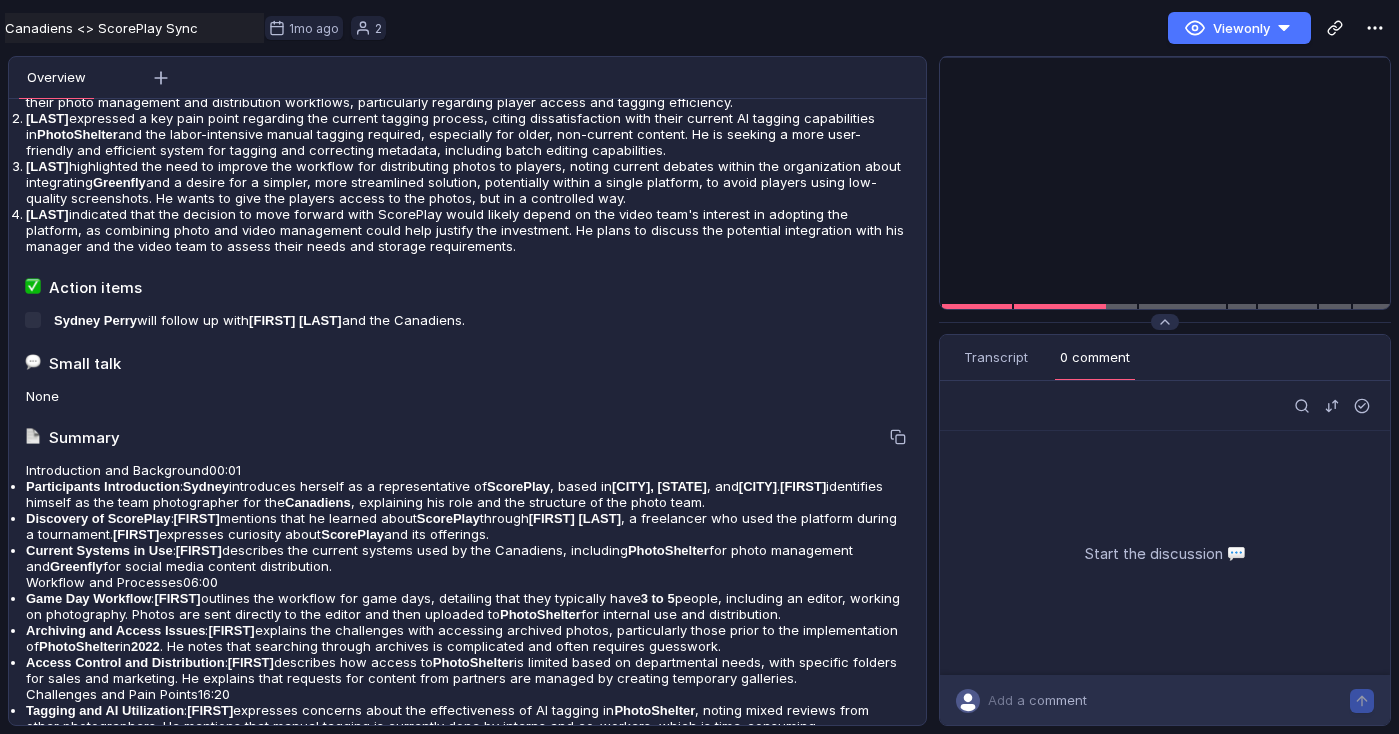 scroll, scrollTop: 298, scrollLeft: 0, axis: vertical 